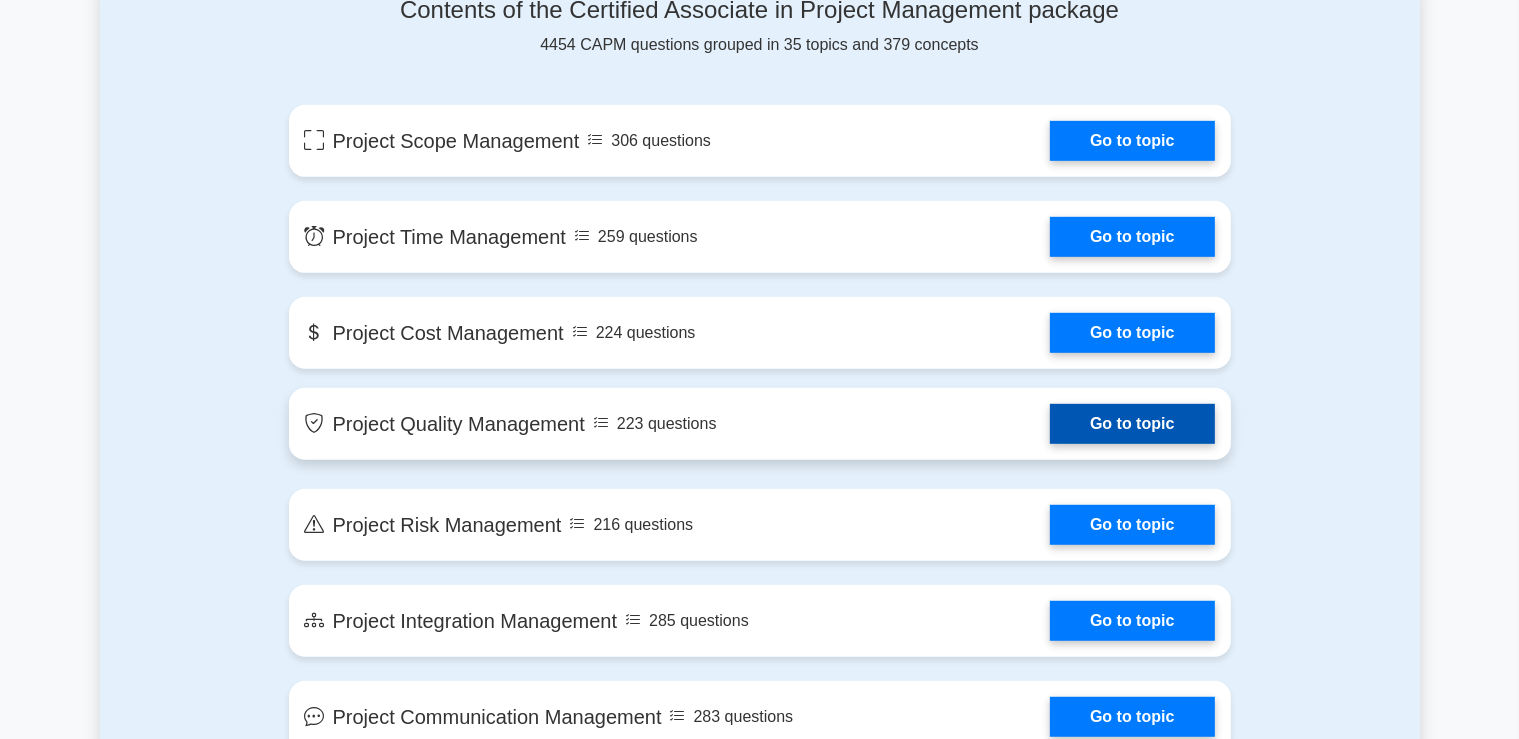 scroll, scrollTop: 1088, scrollLeft: 0, axis: vertical 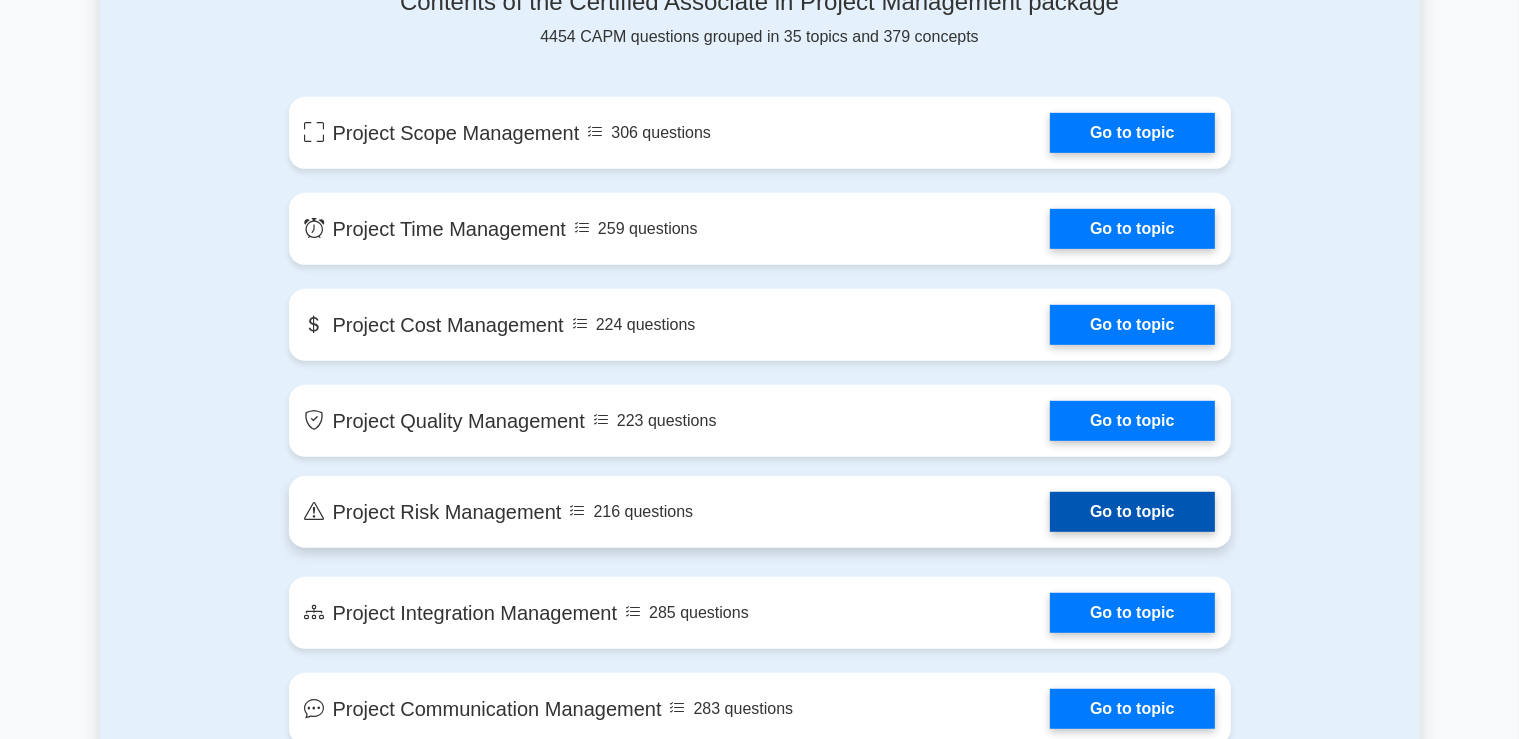 click on "Go to topic" at bounding box center [1132, 512] 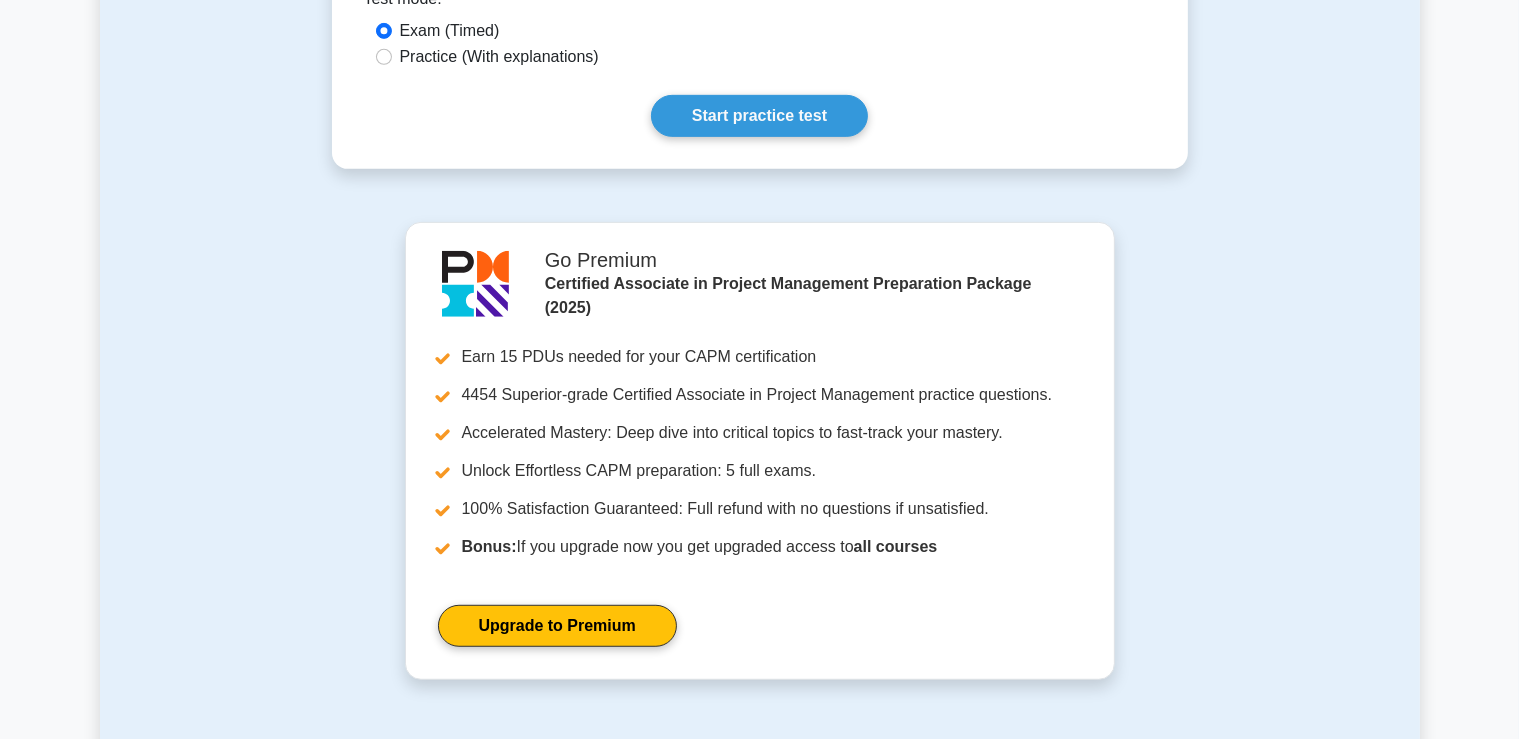 scroll, scrollTop: 1032, scrollLeft: 0, axis: vertical 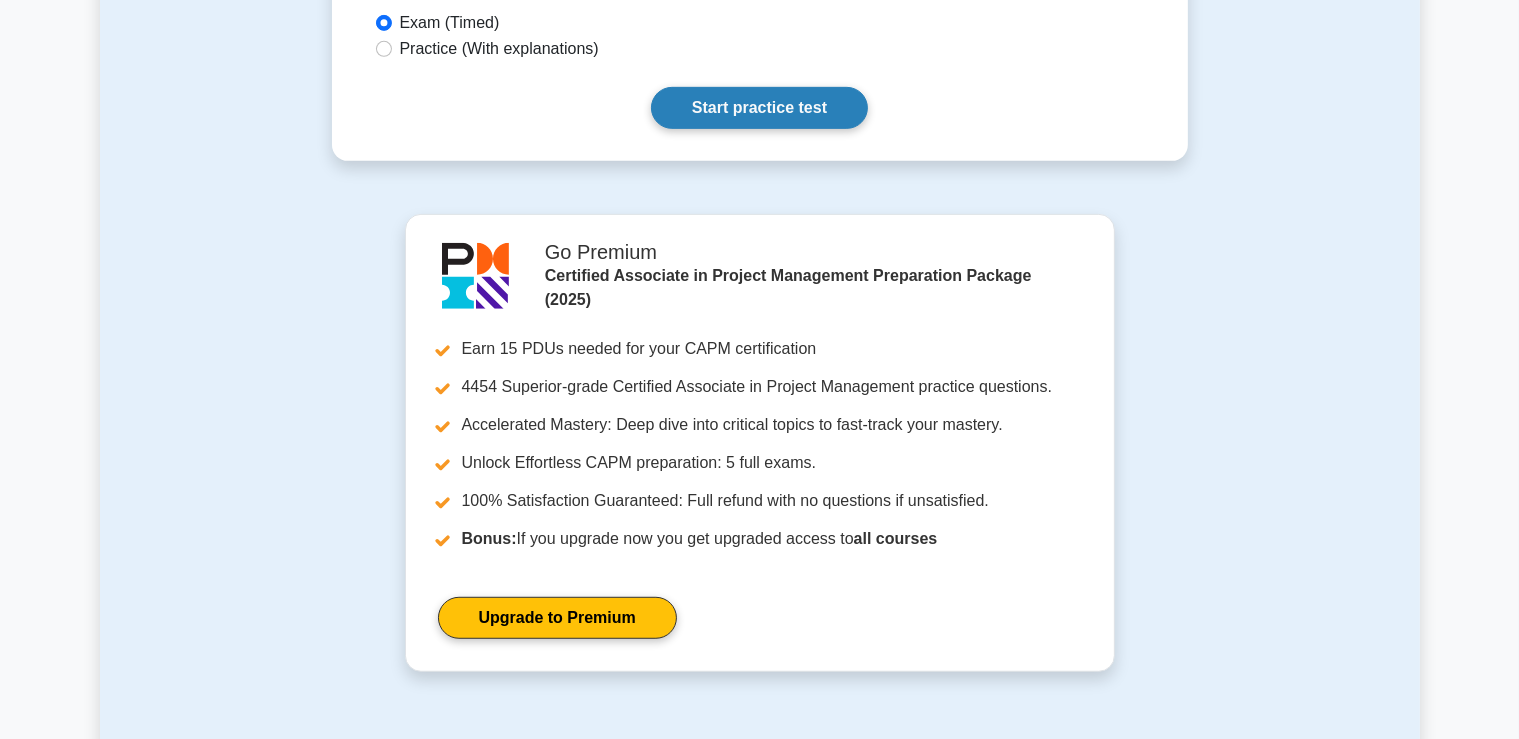 click on "Start practice test" at bounding box center (759, 108) 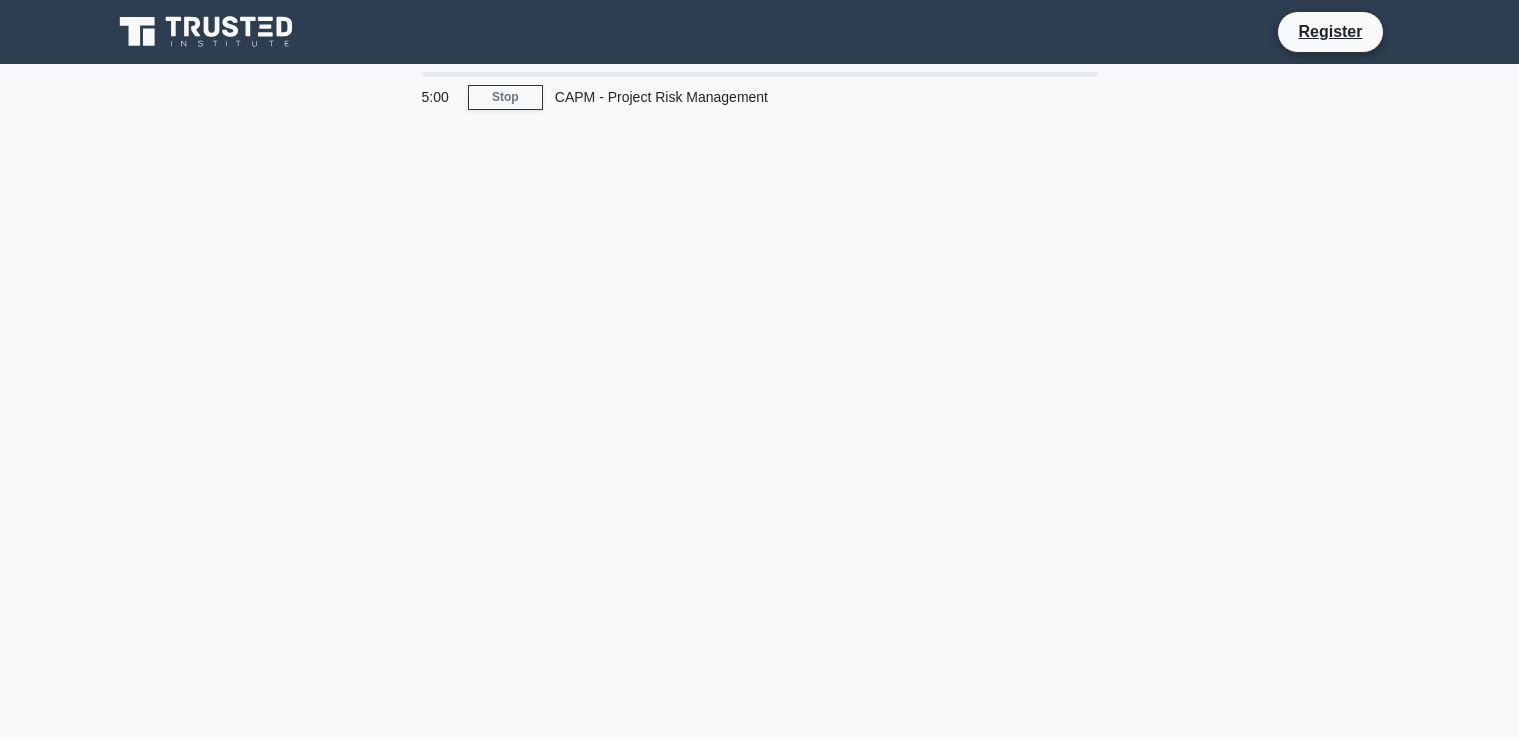 scroll, scrollTop: 0, scrollLeft: 0, axis: both 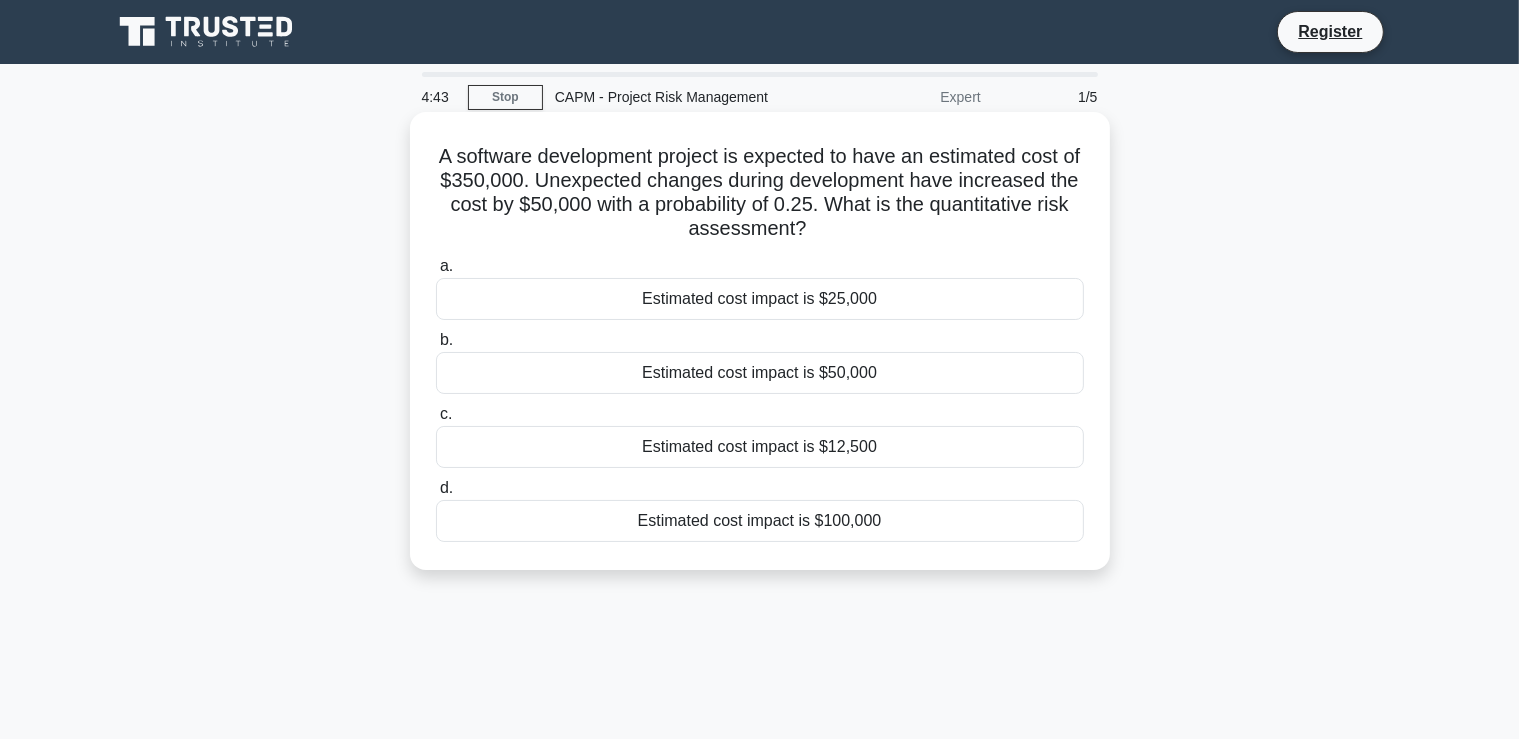 click on "Estimated cost impact is $25,000" at bounding box center [760, 299] 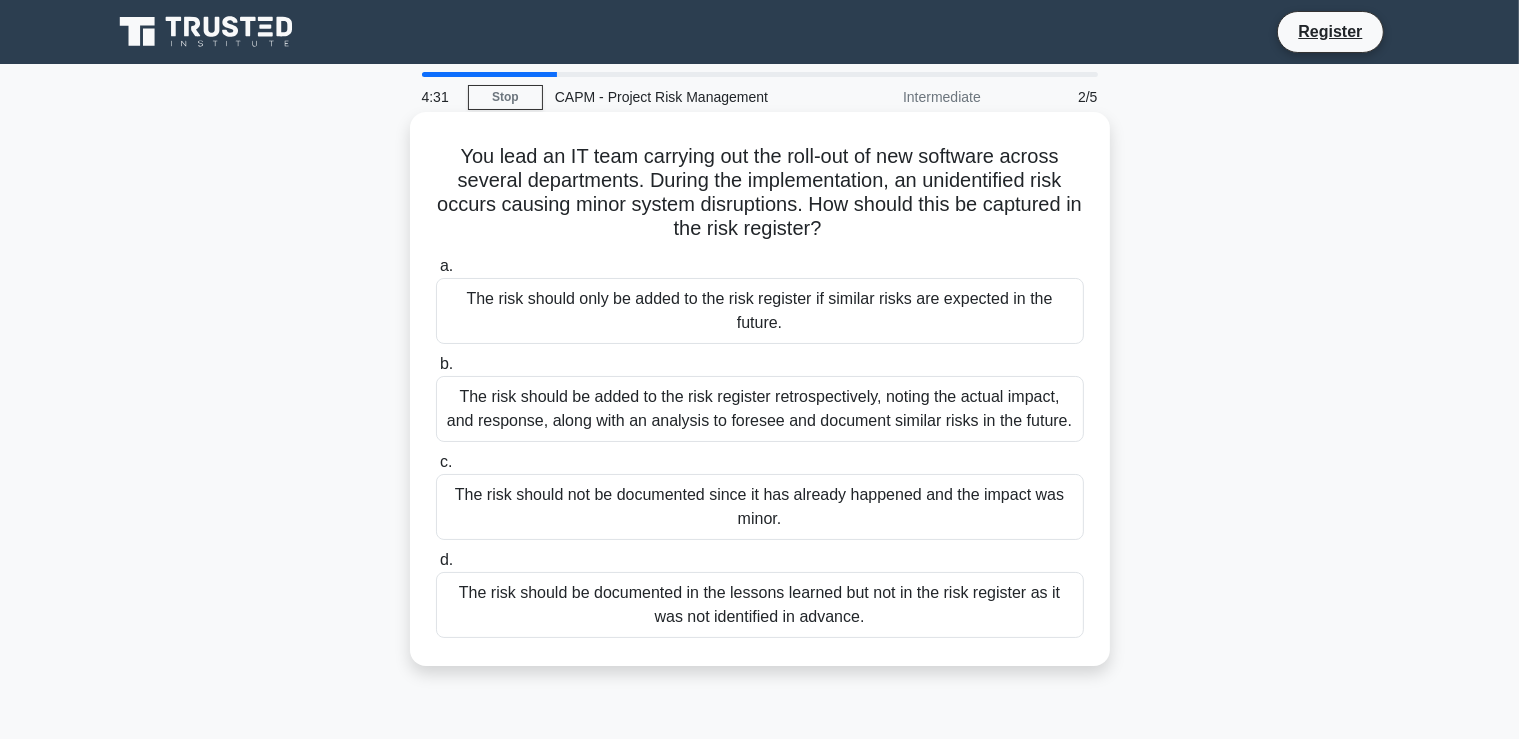 click on "The risk should not be documented since it has already happened and the impact was minor." at bounding box center (760, 507) 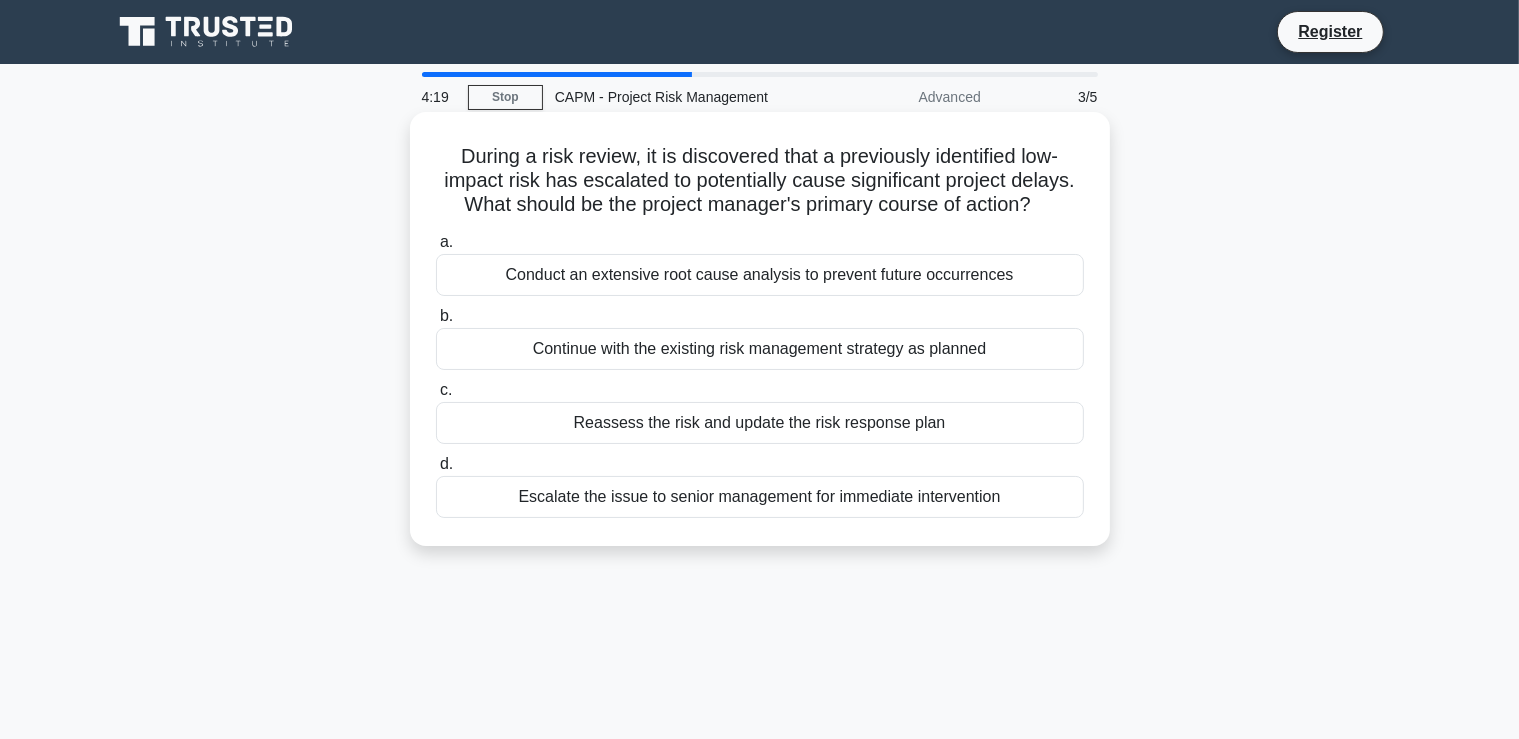 click on "Conduct an extensive root cause analysis to prevent future occurrences" at bounding box center [760, 275] 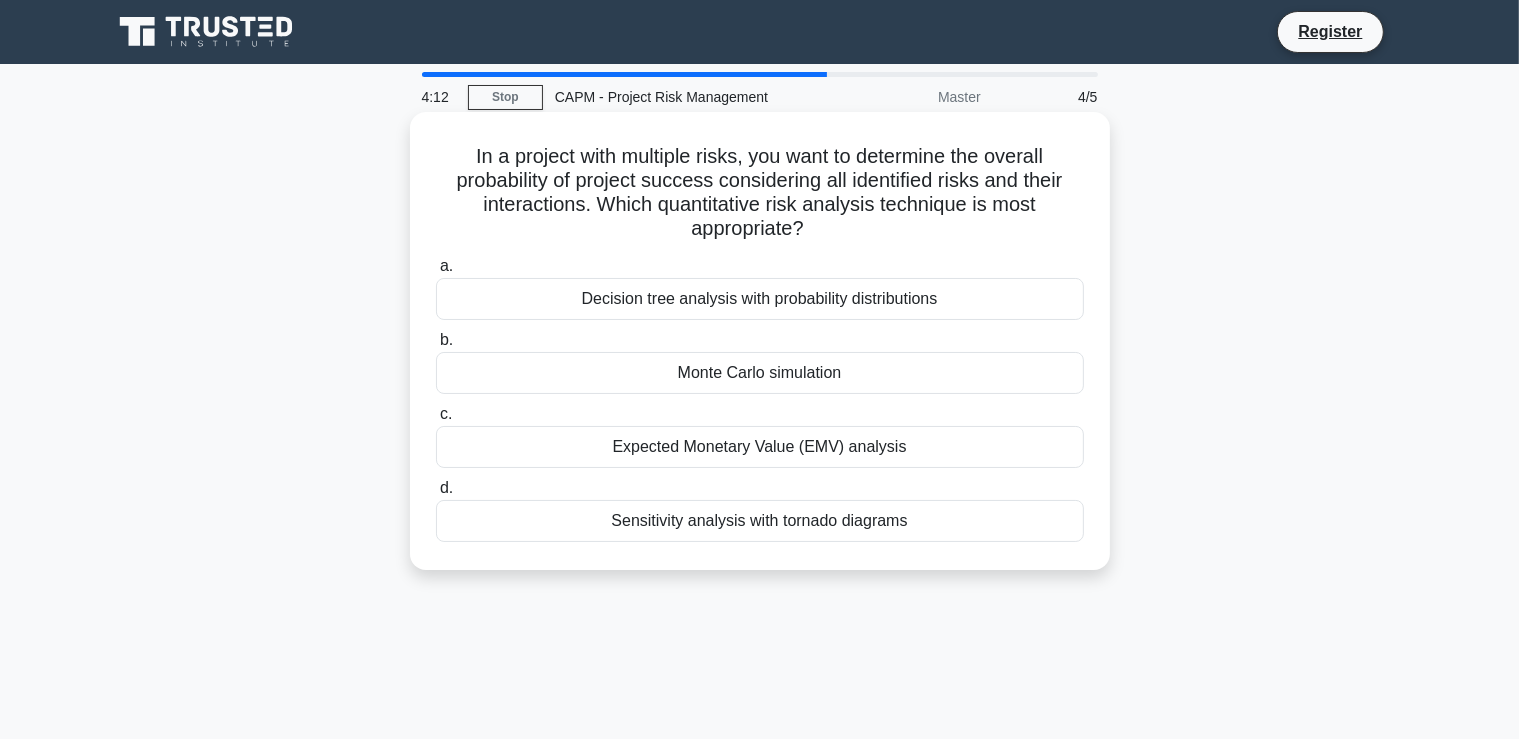 click on "Expected Monetary Value (EMV) analysis" at bounding box center (760, 447) 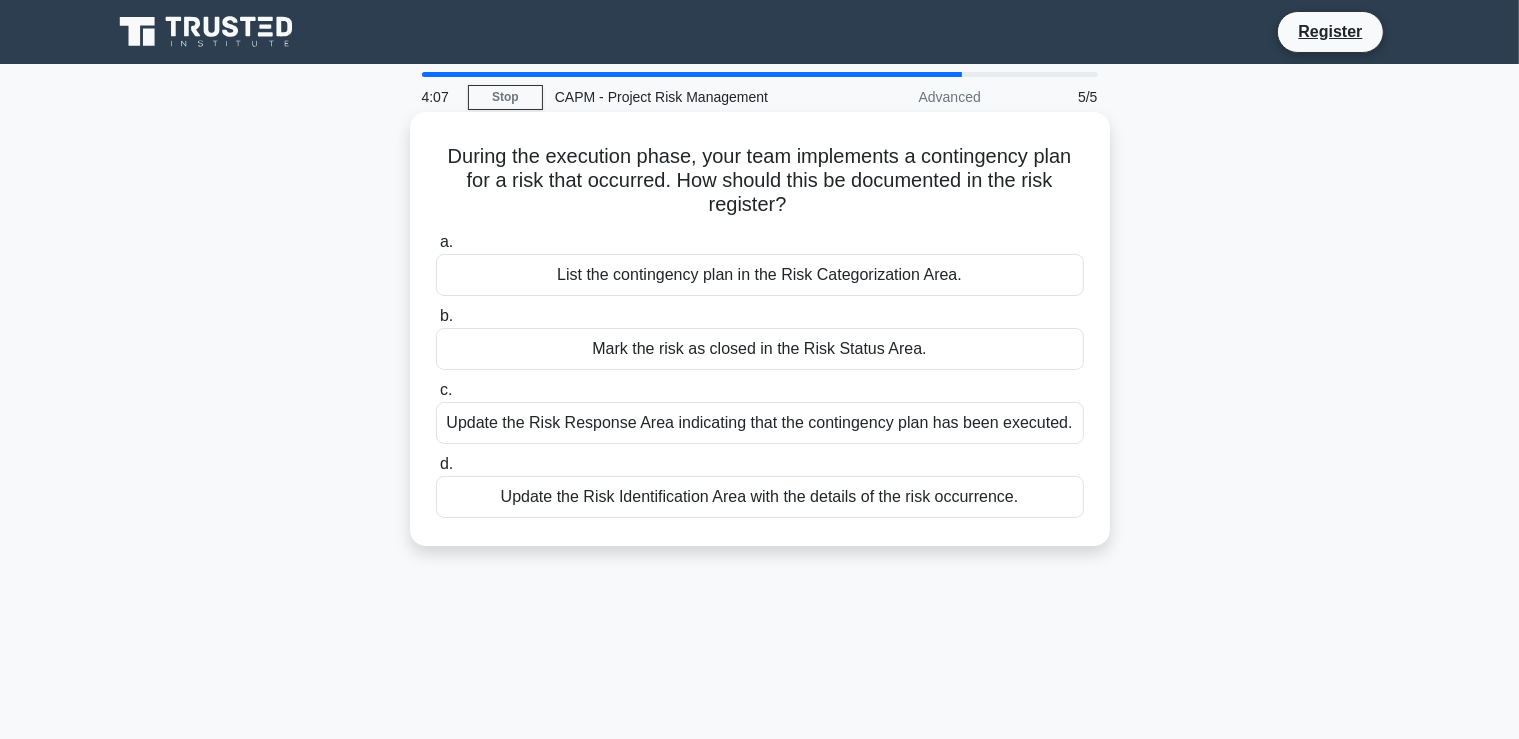 click on "Mark the risk as closed in the Risk Status Area." at bounding box center [760, 349] 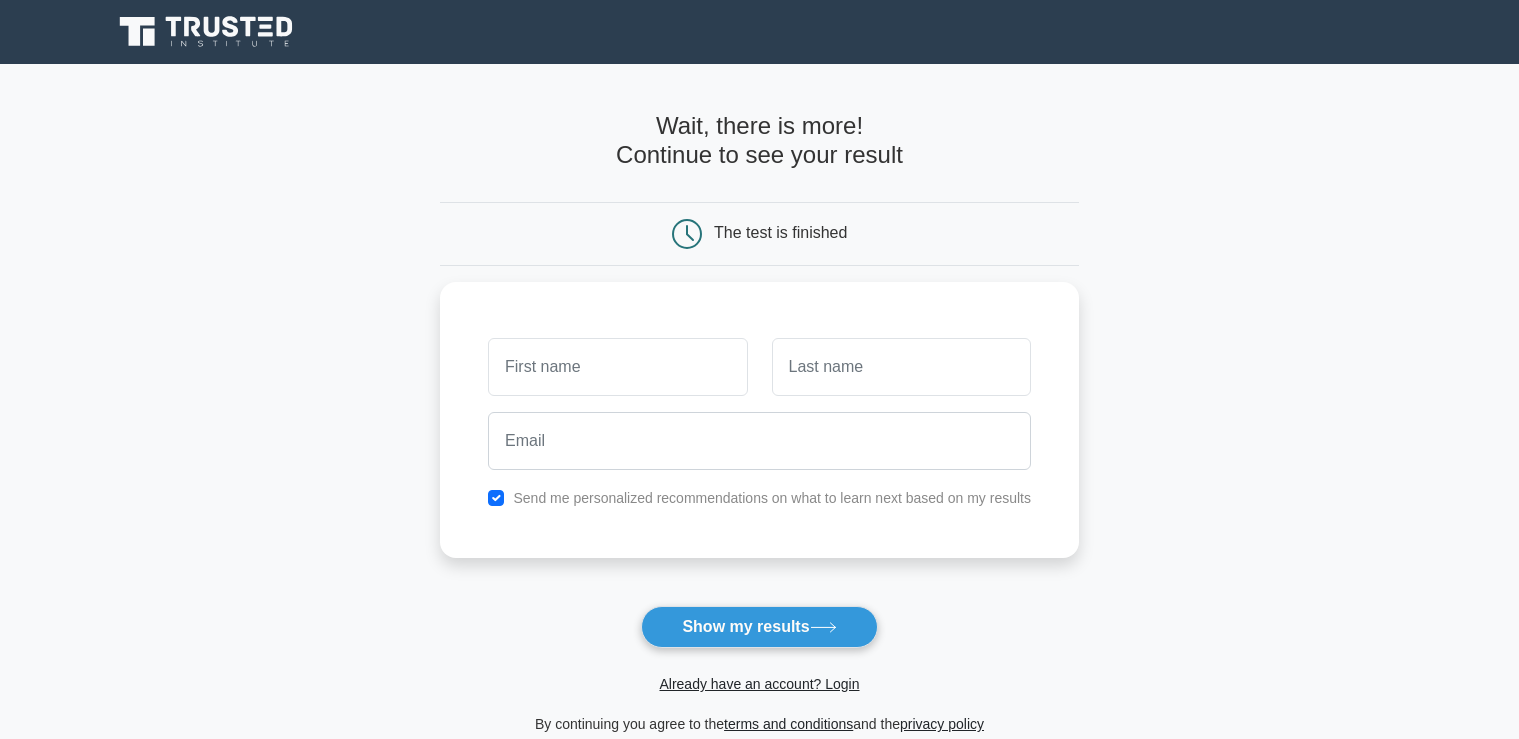 scroll, scrollTop: 0, scrollLeft: 0, axis: both 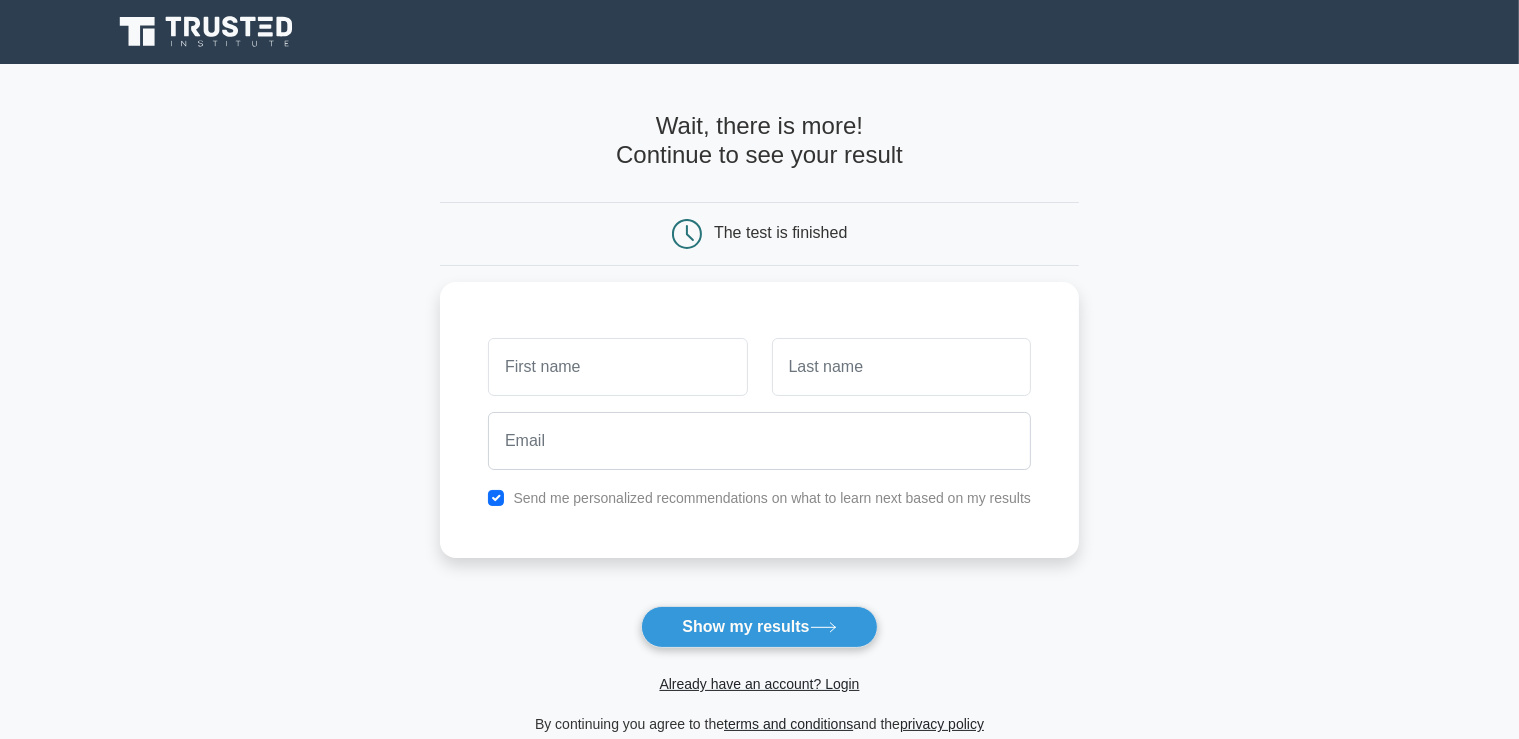 click on "Wait, there is more! Continue to see your result" at bounding box center [759, 141] 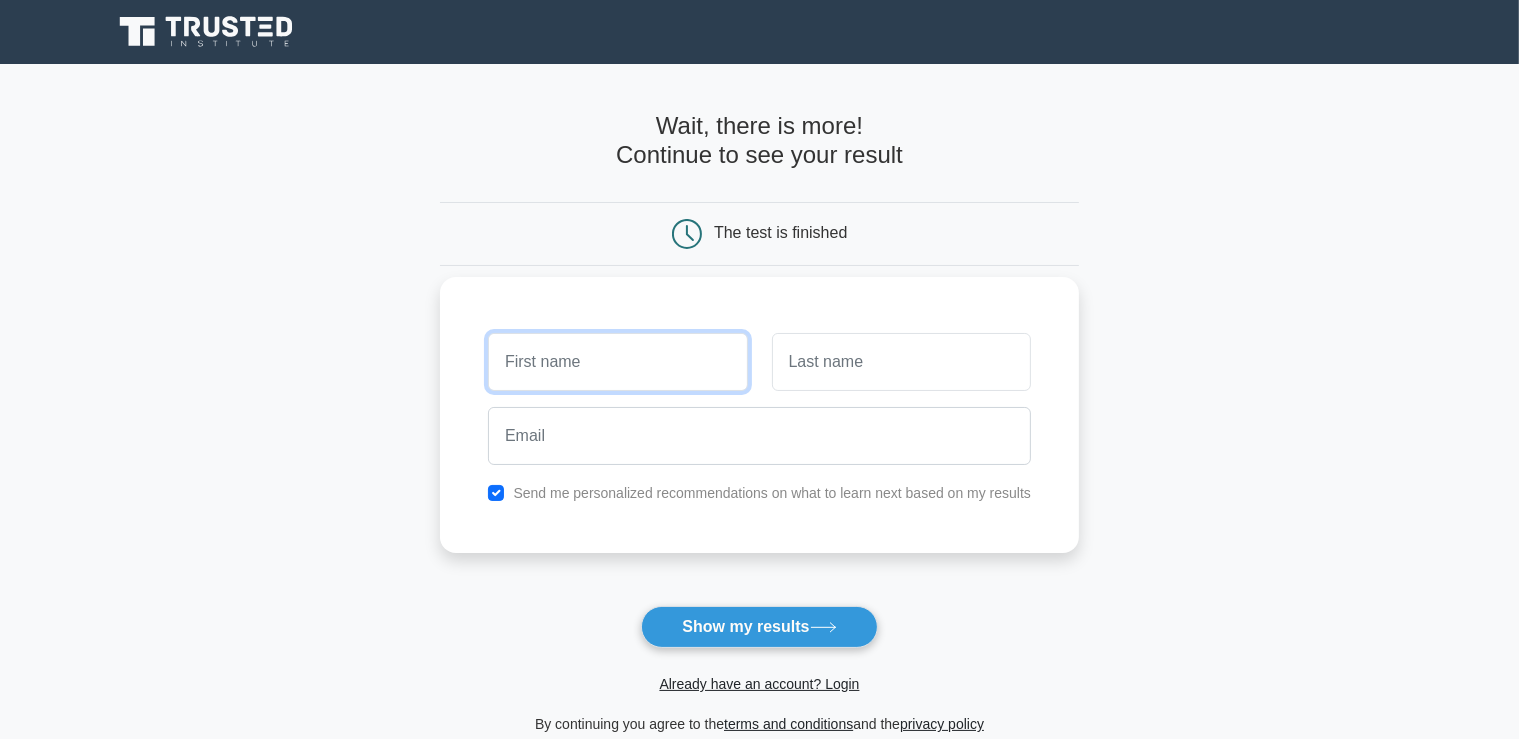 click at bounding box center [617, 362] 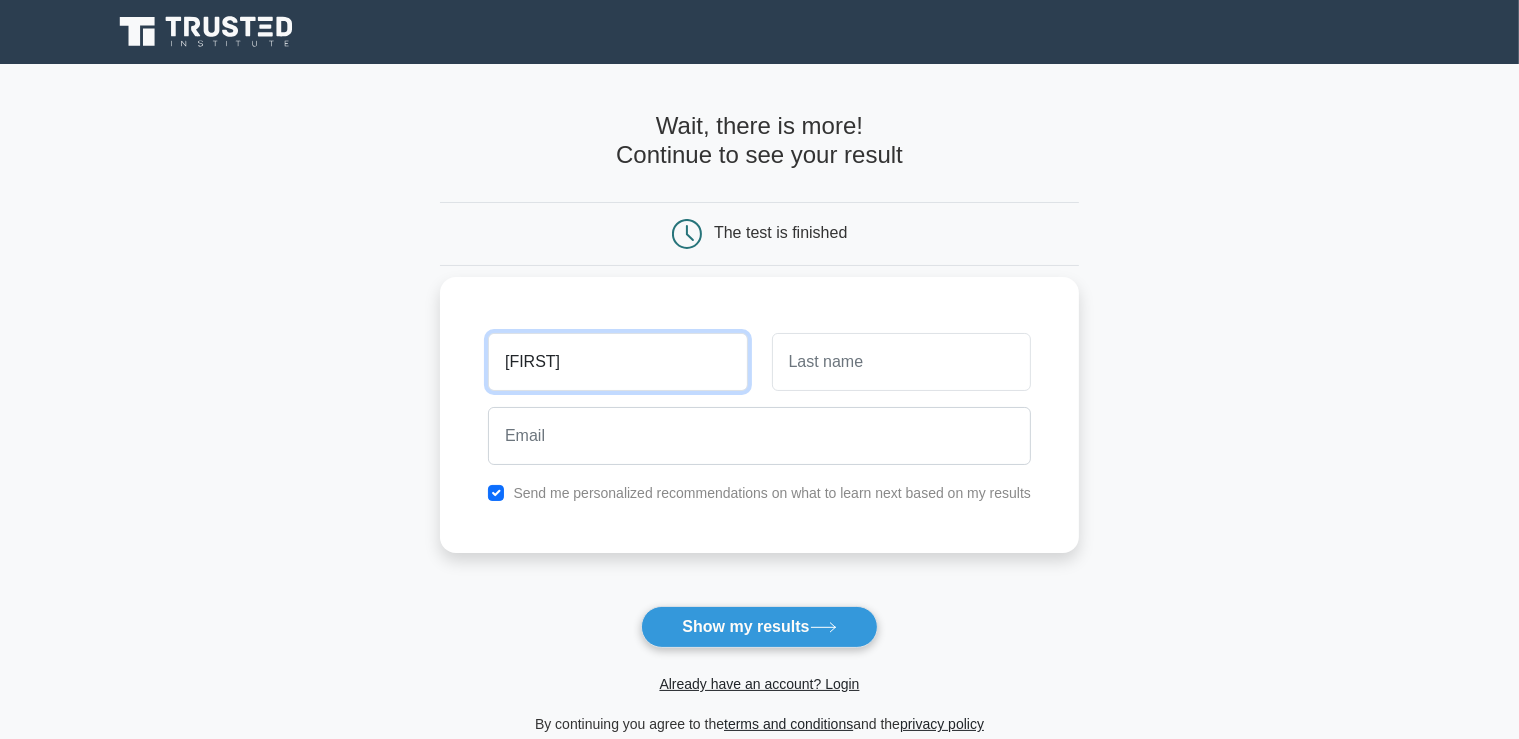 type on "alexis" 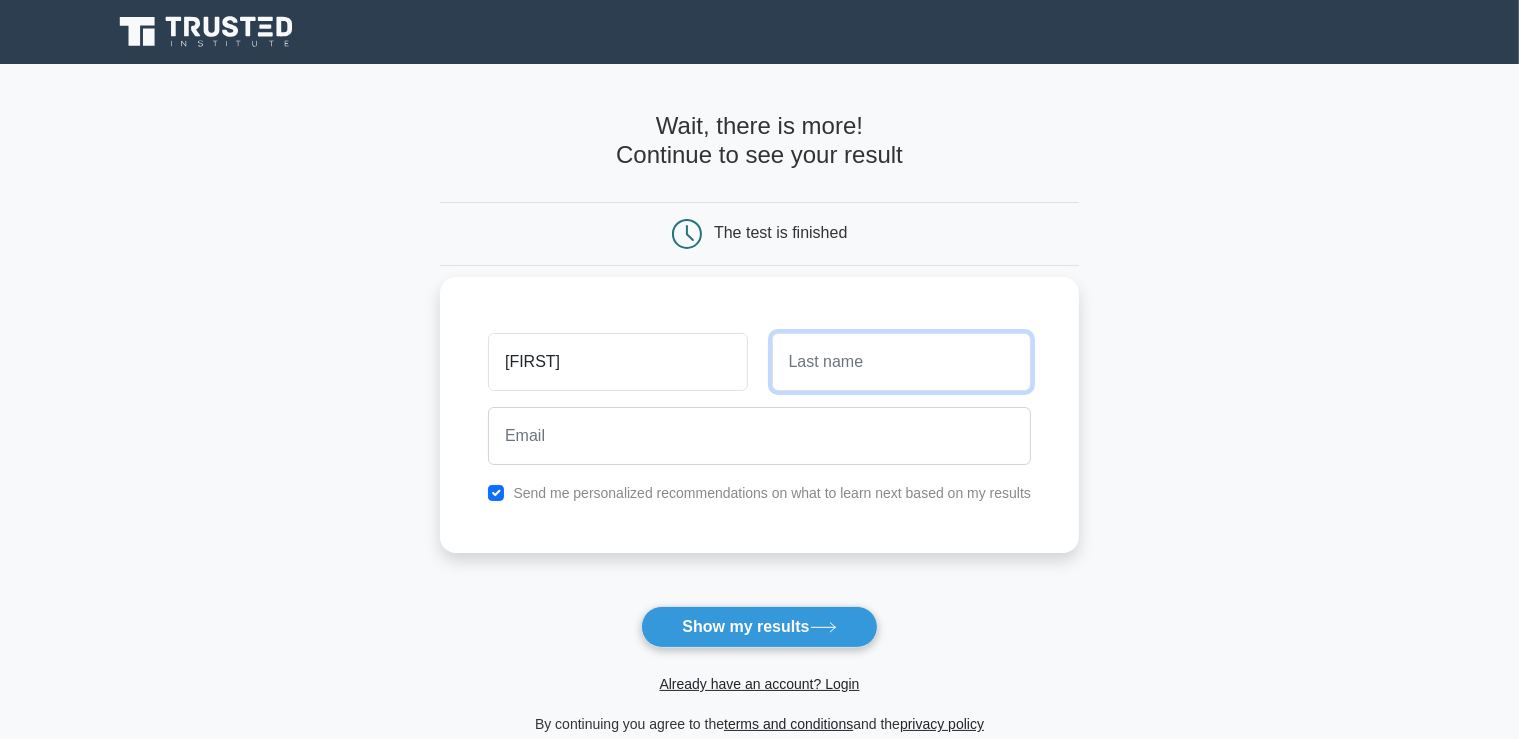 click at bounding box center [901, 362] 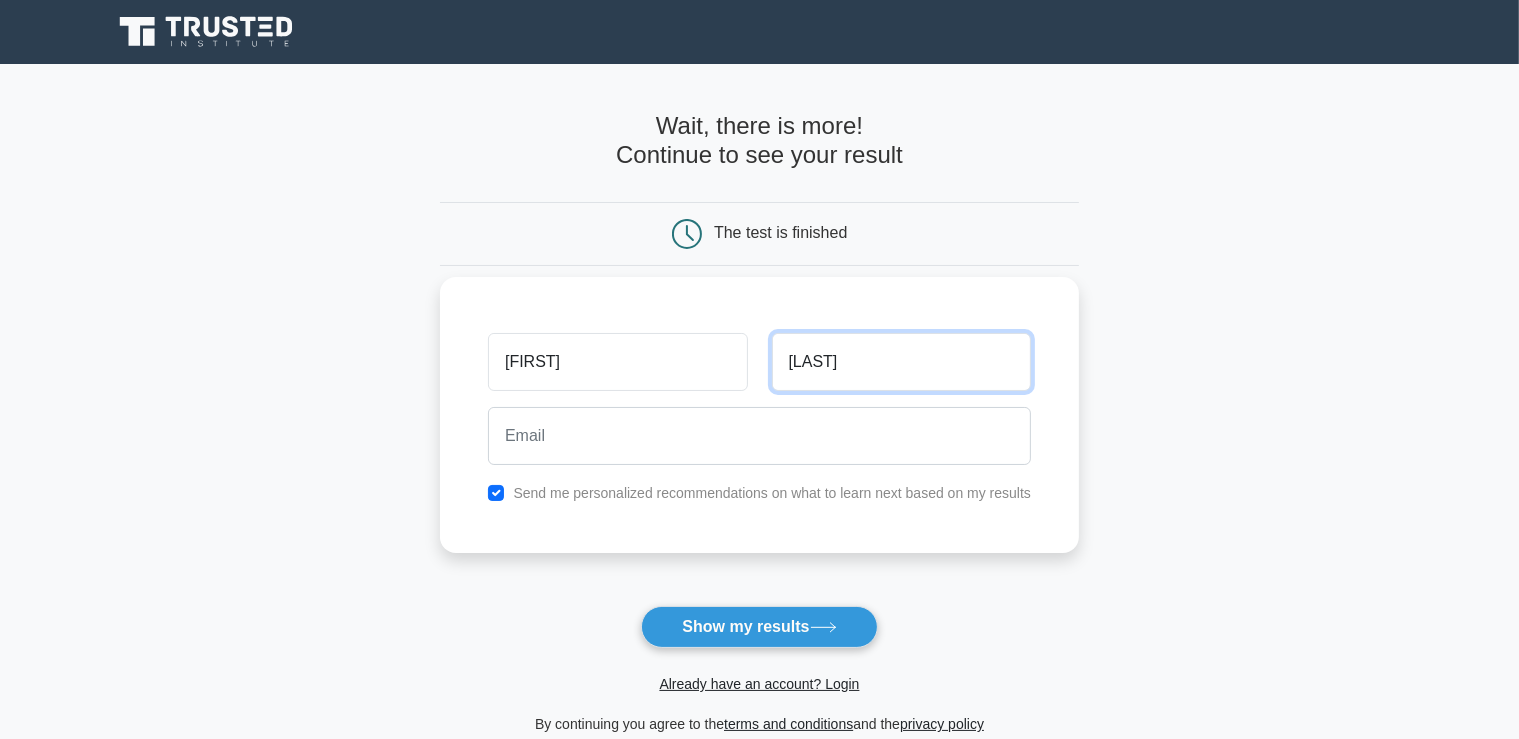 type on "[FIRST] [LAST]" 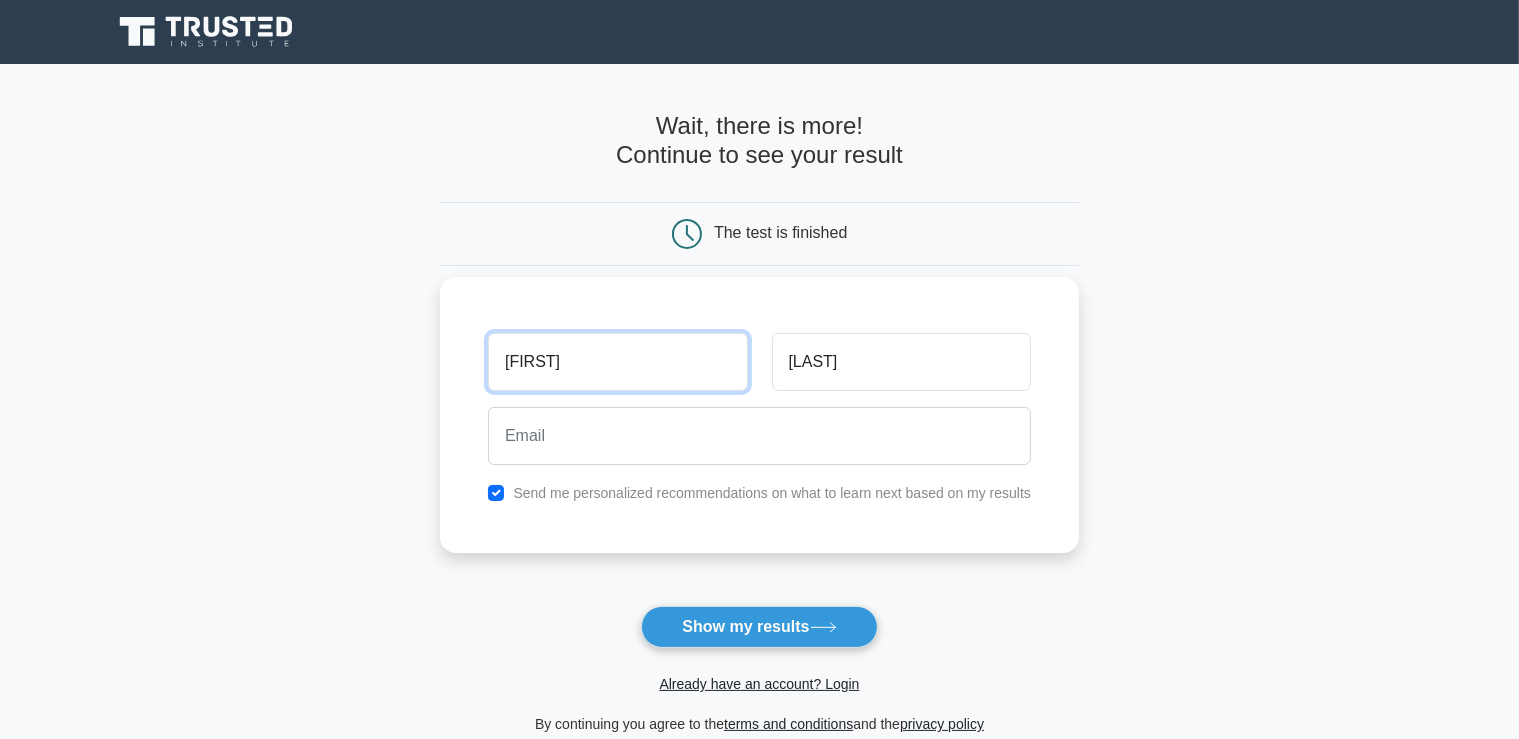 click on "alexis" at bounding box center (617, 362) 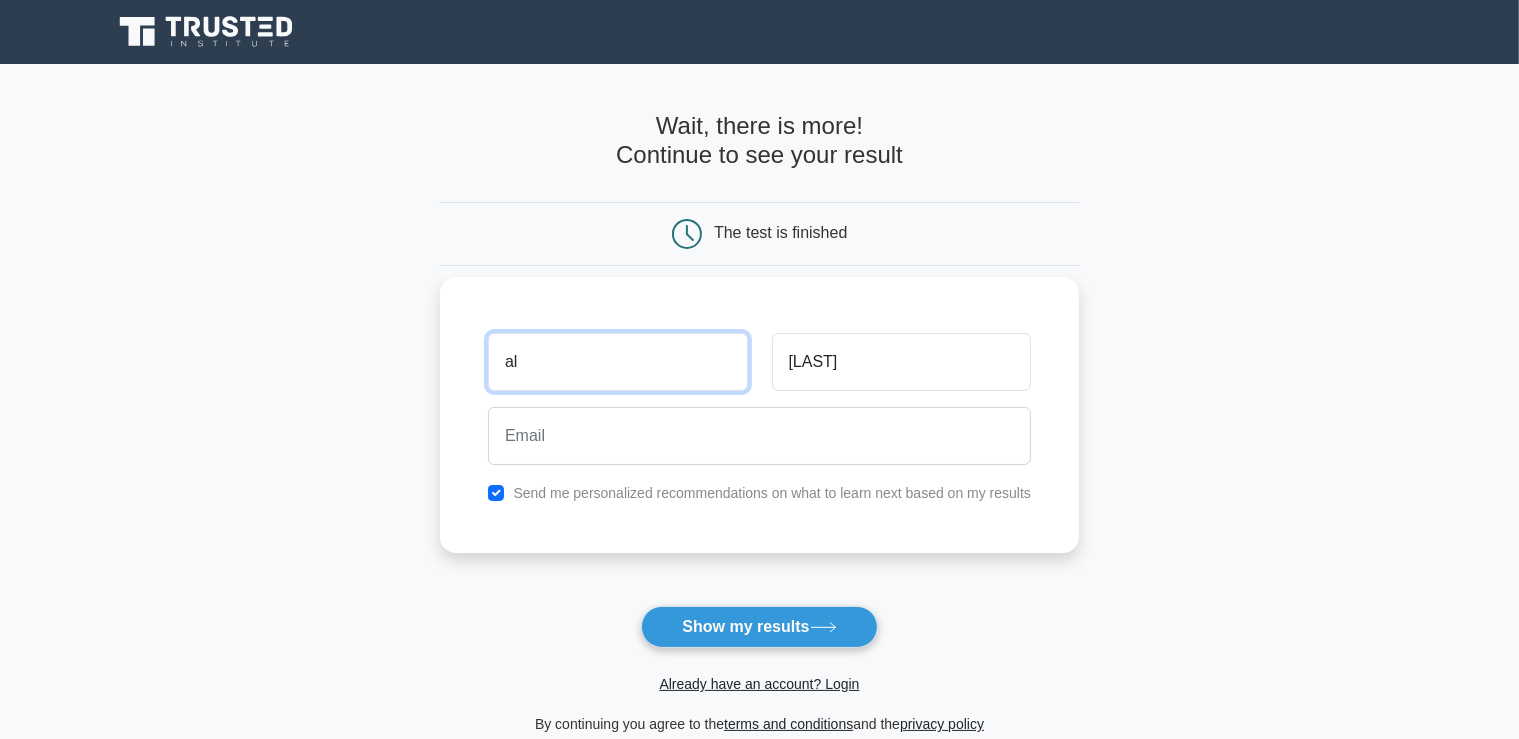 type on "a" 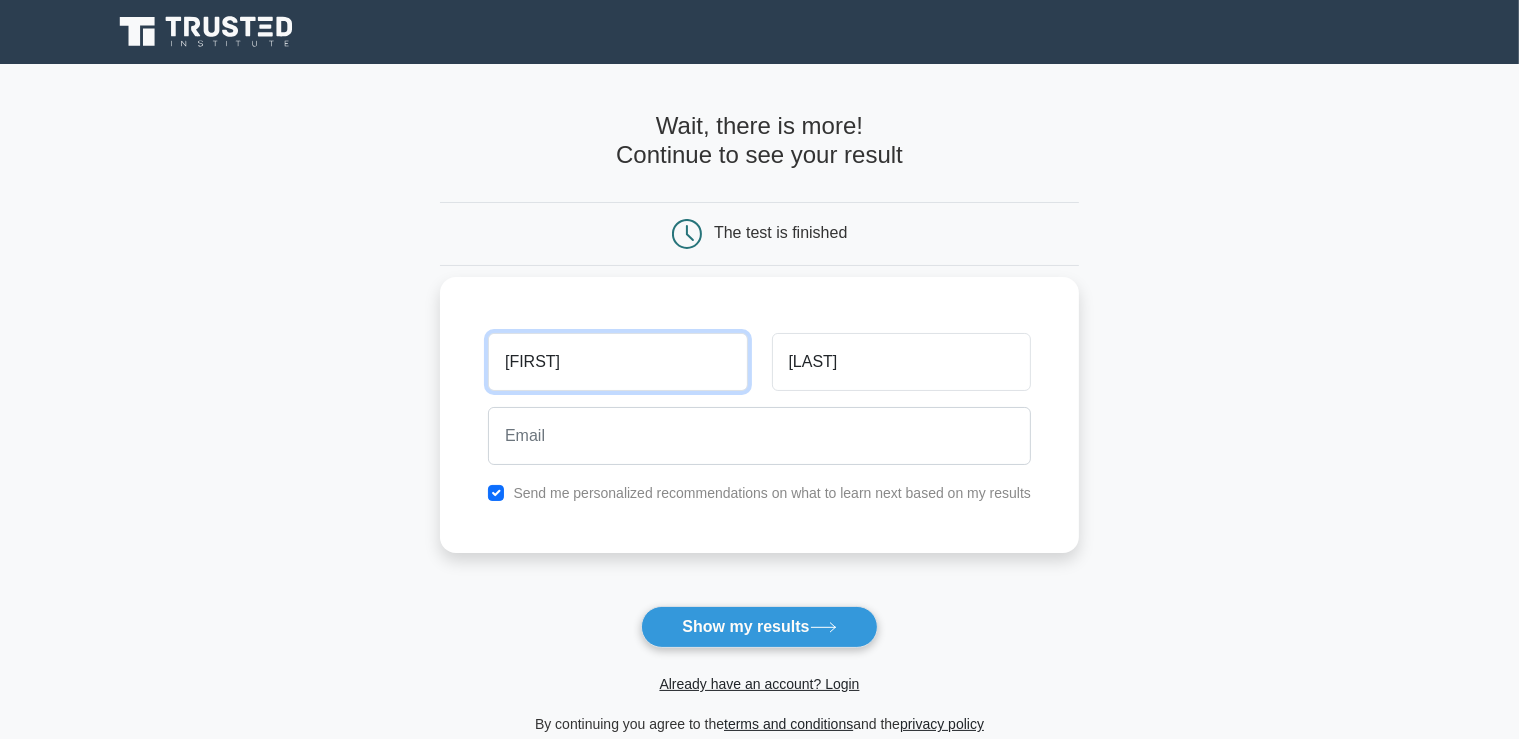 type on "benjamin" 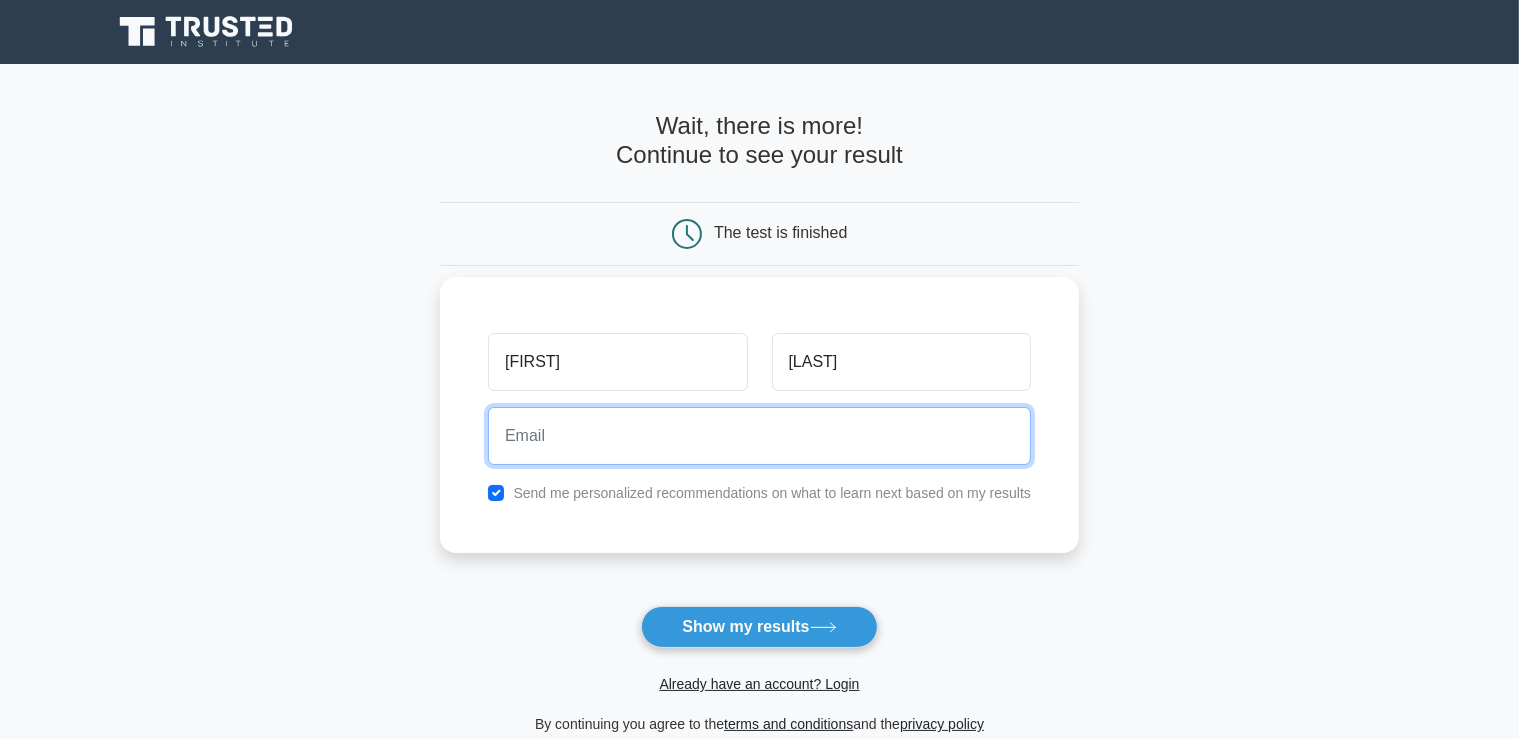 click at bounding box center [759, 436] 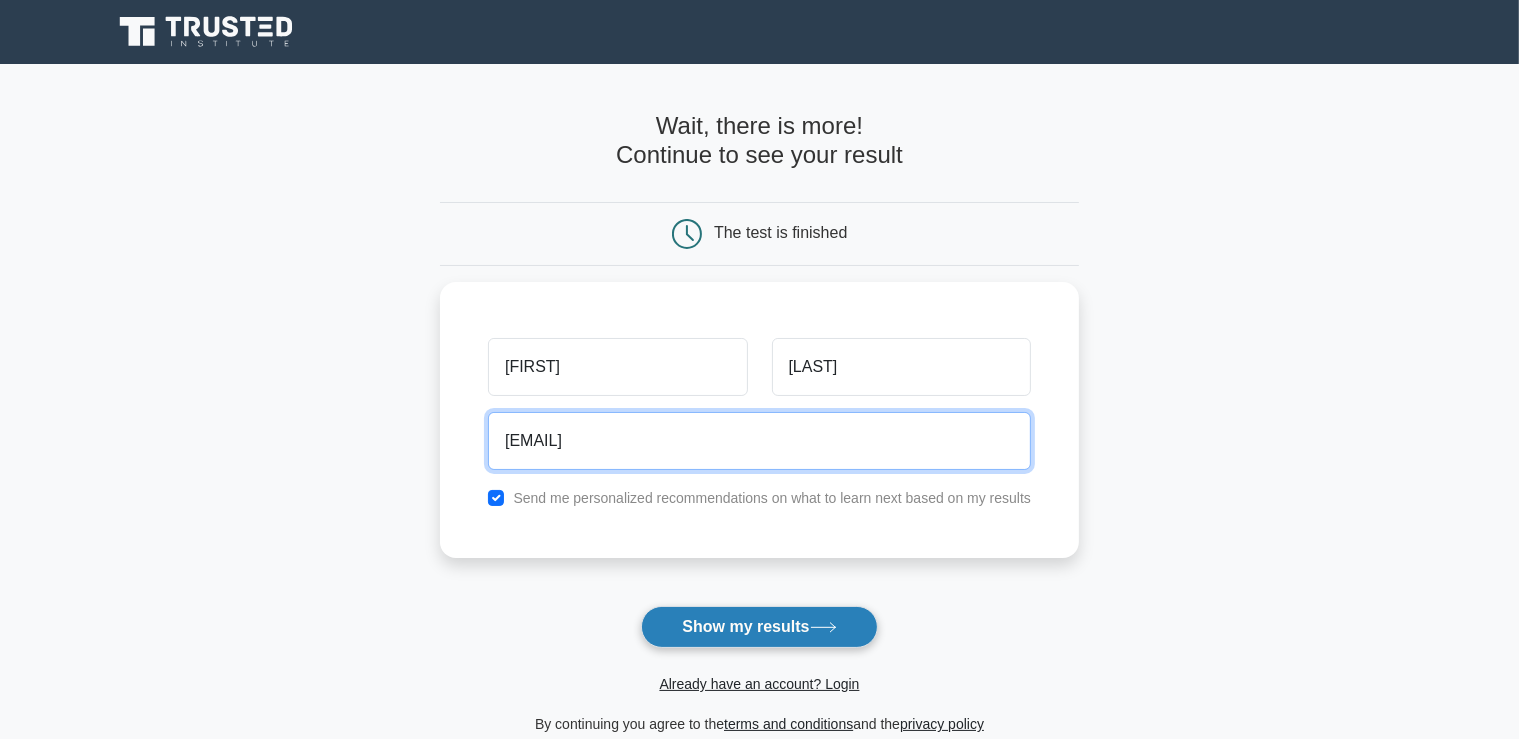 type on "issac@obengadjei" 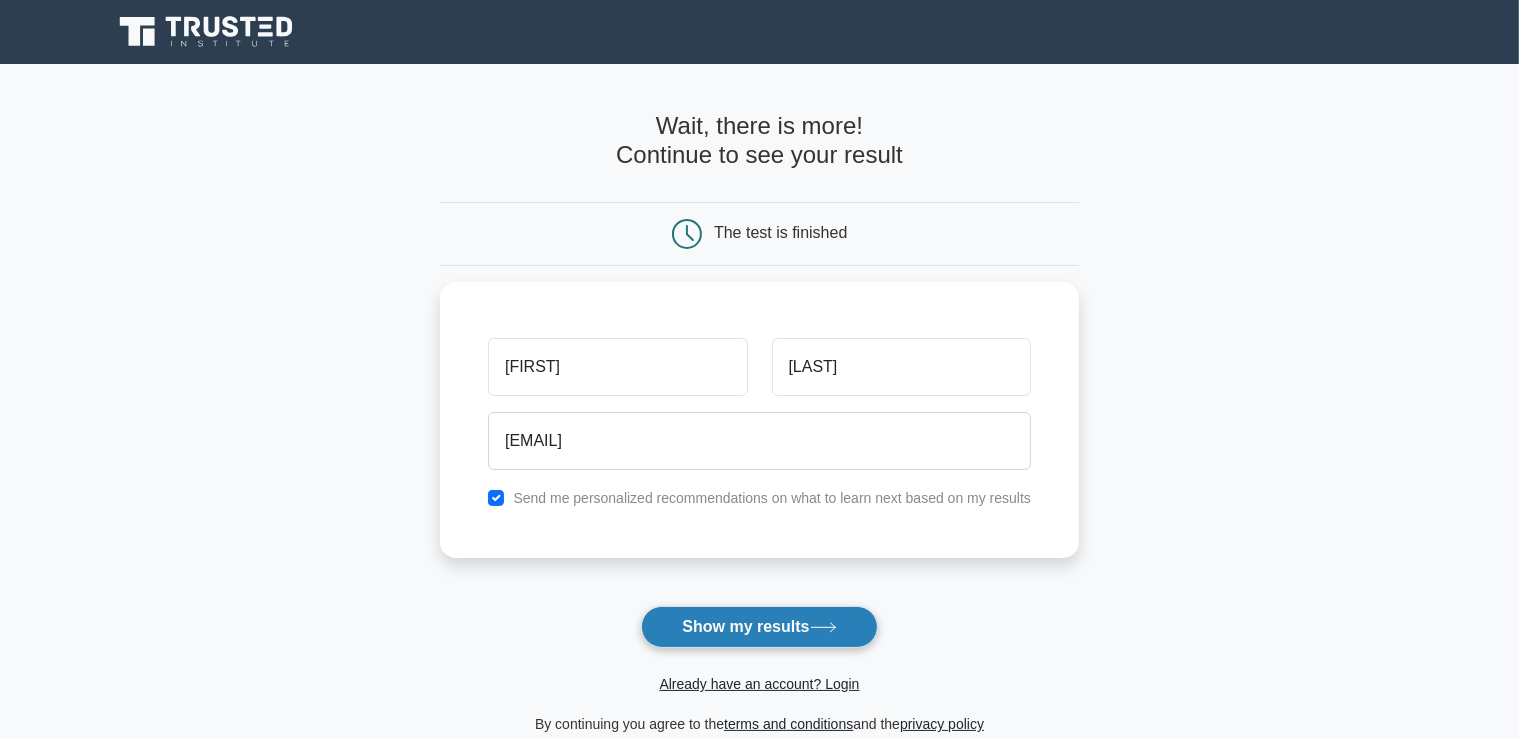 click on "Show my results" at bounding box center [759, 627] 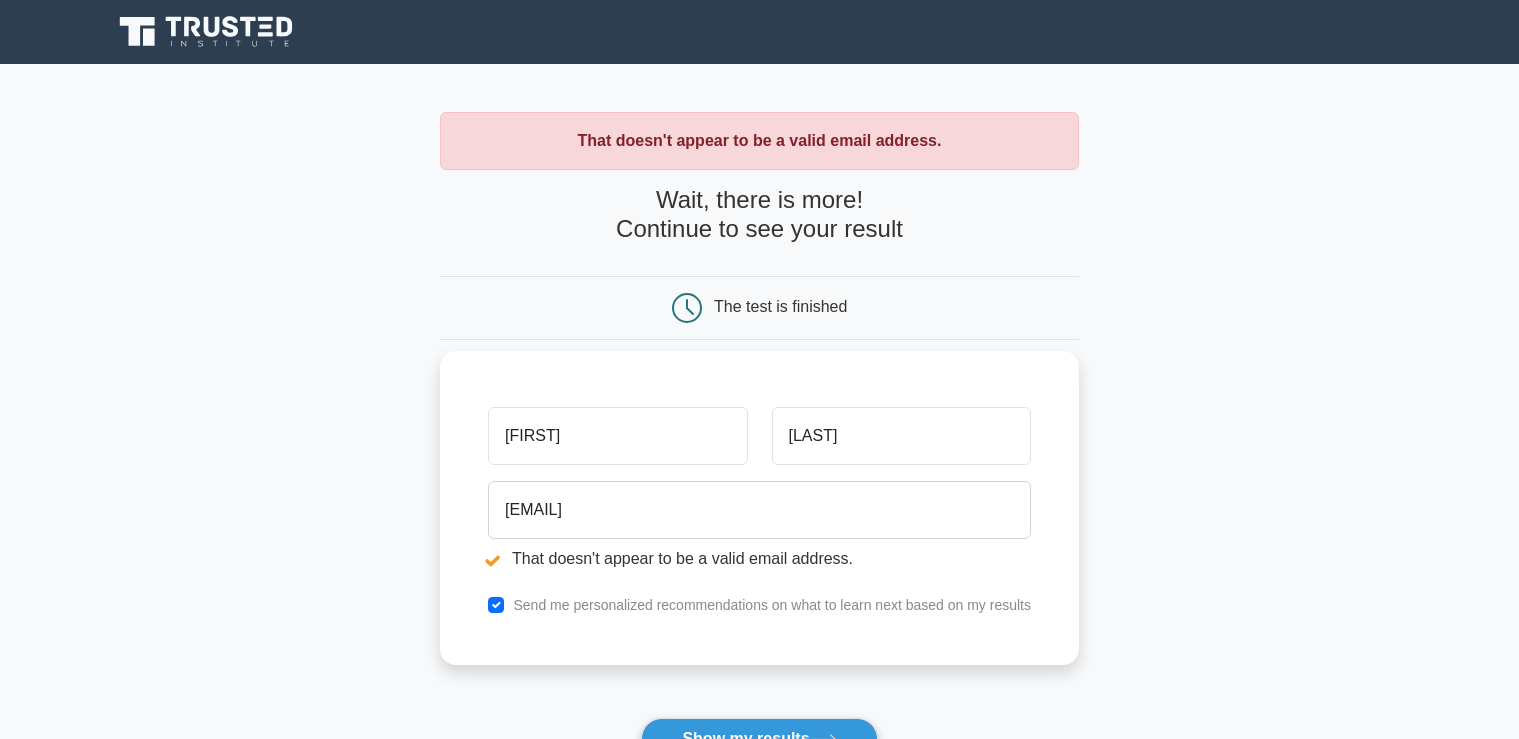 scroll, scrollTop: 0, scrollLeft: 0, axis: both 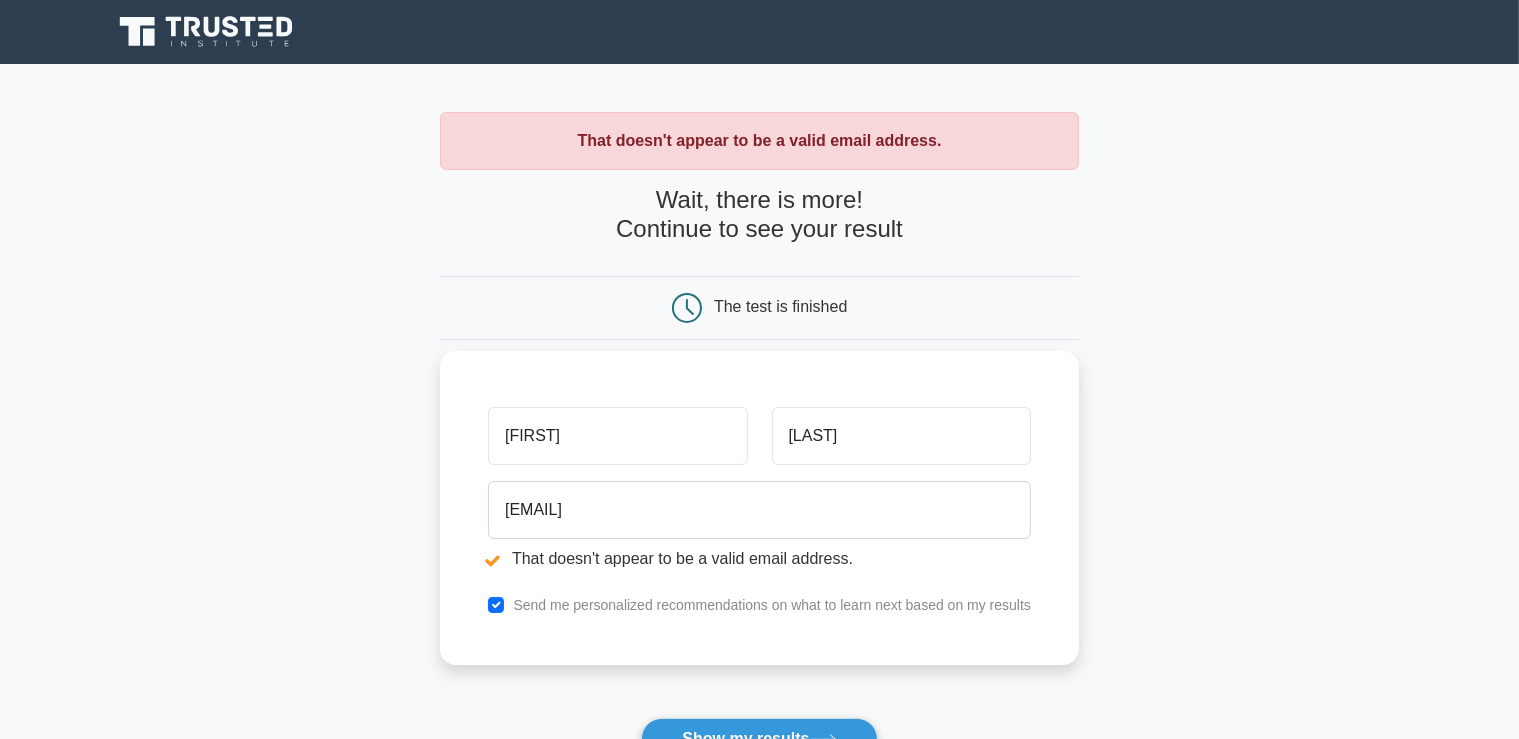 click on "[FIRST]" at bounding box center [617, 436] 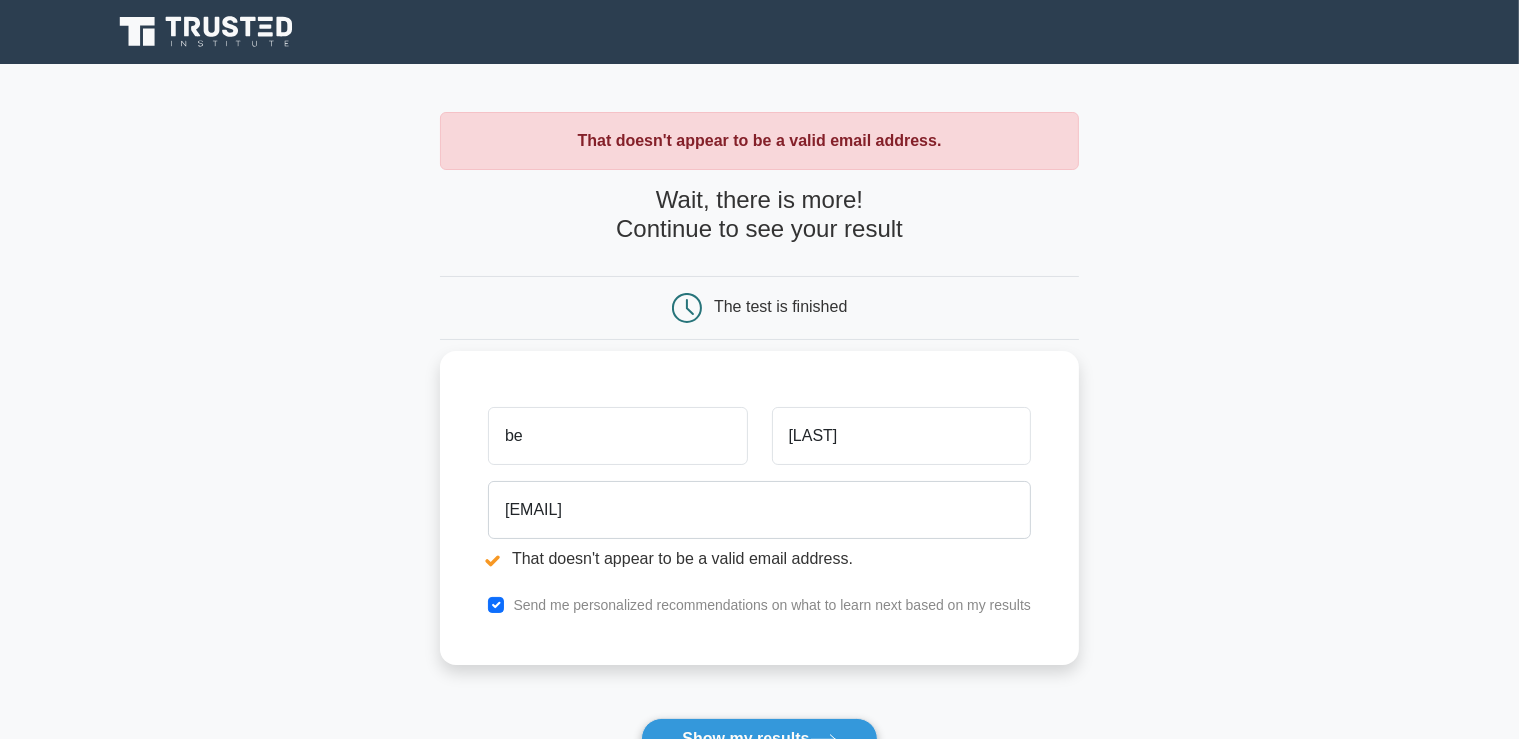 type on "b" 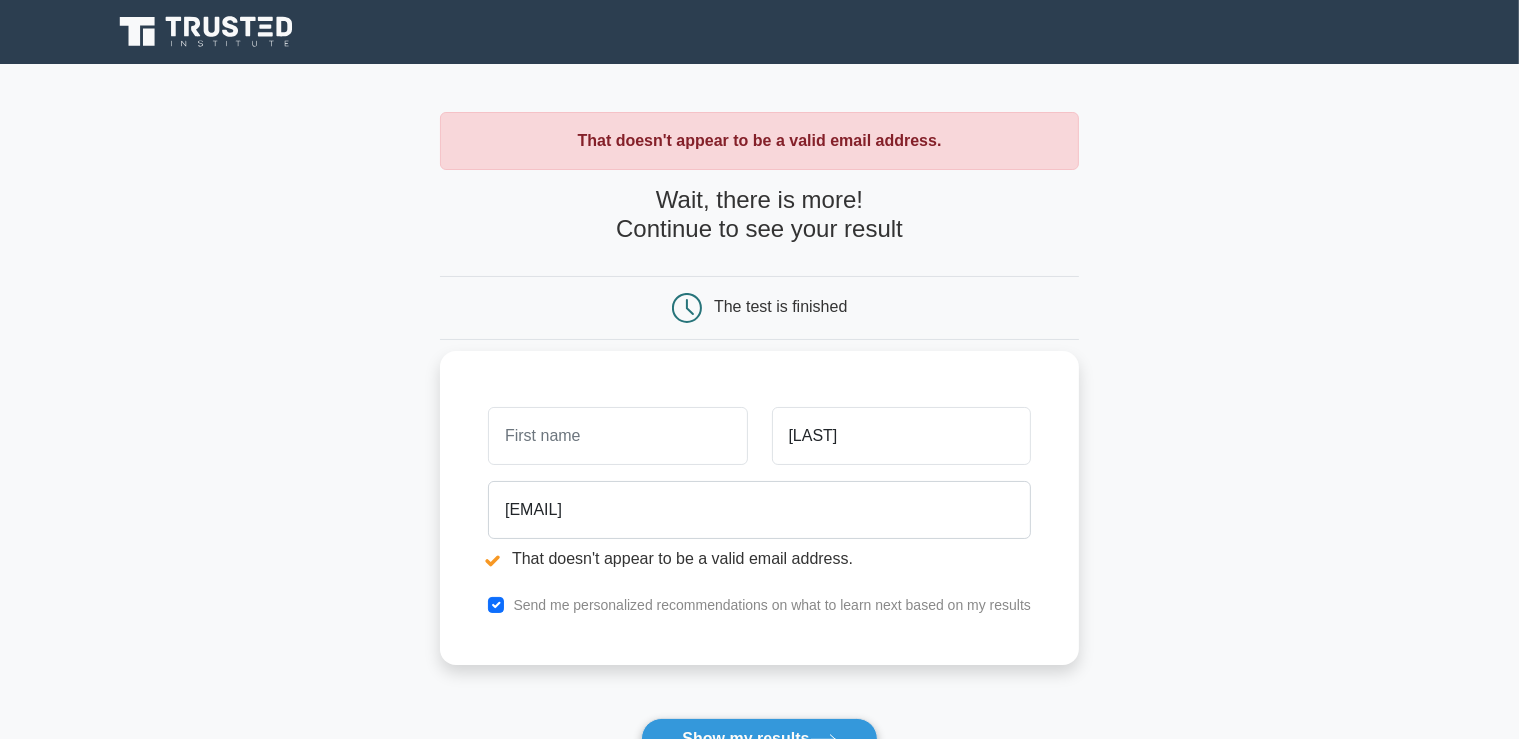 type 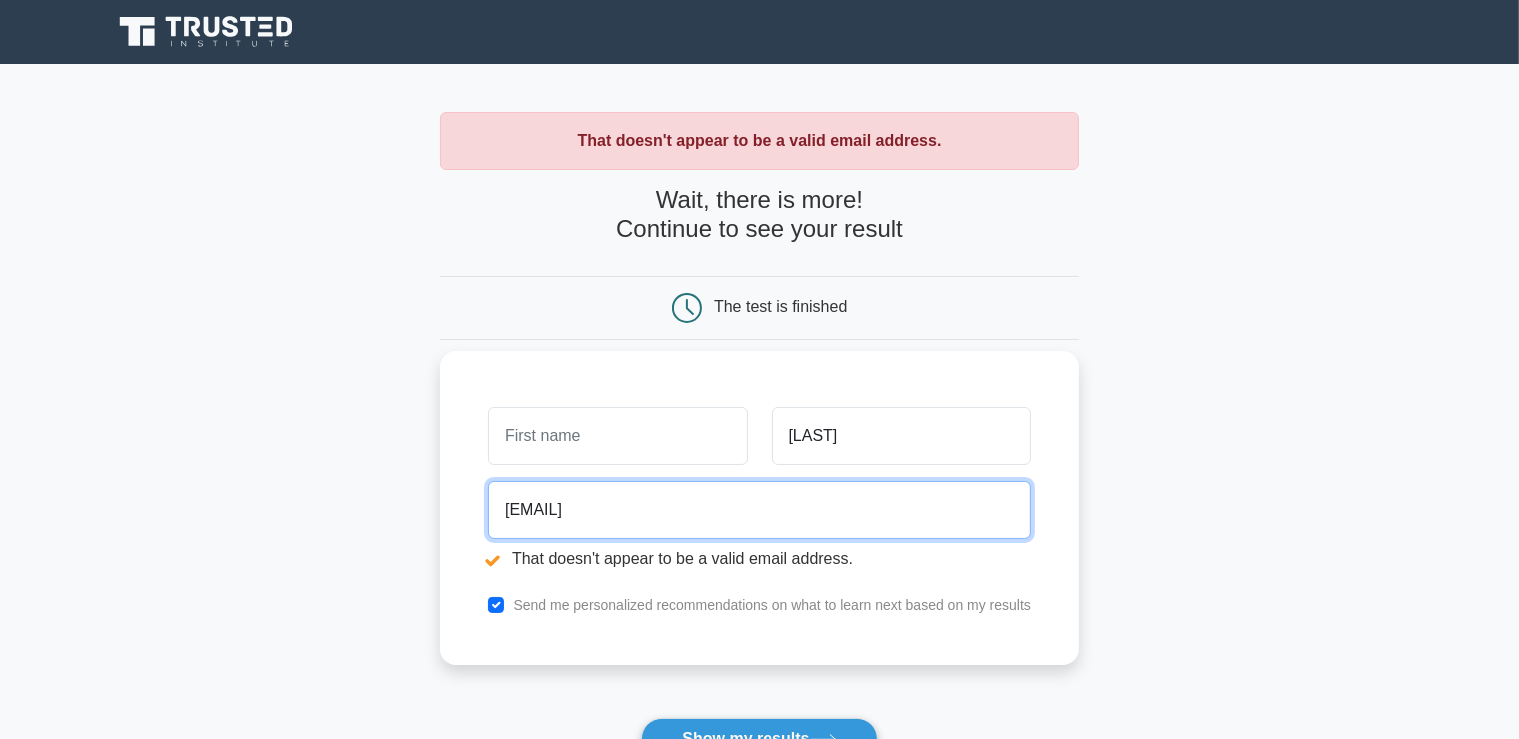 click on "issac@obengadjei" at bounding box center (759, 510) 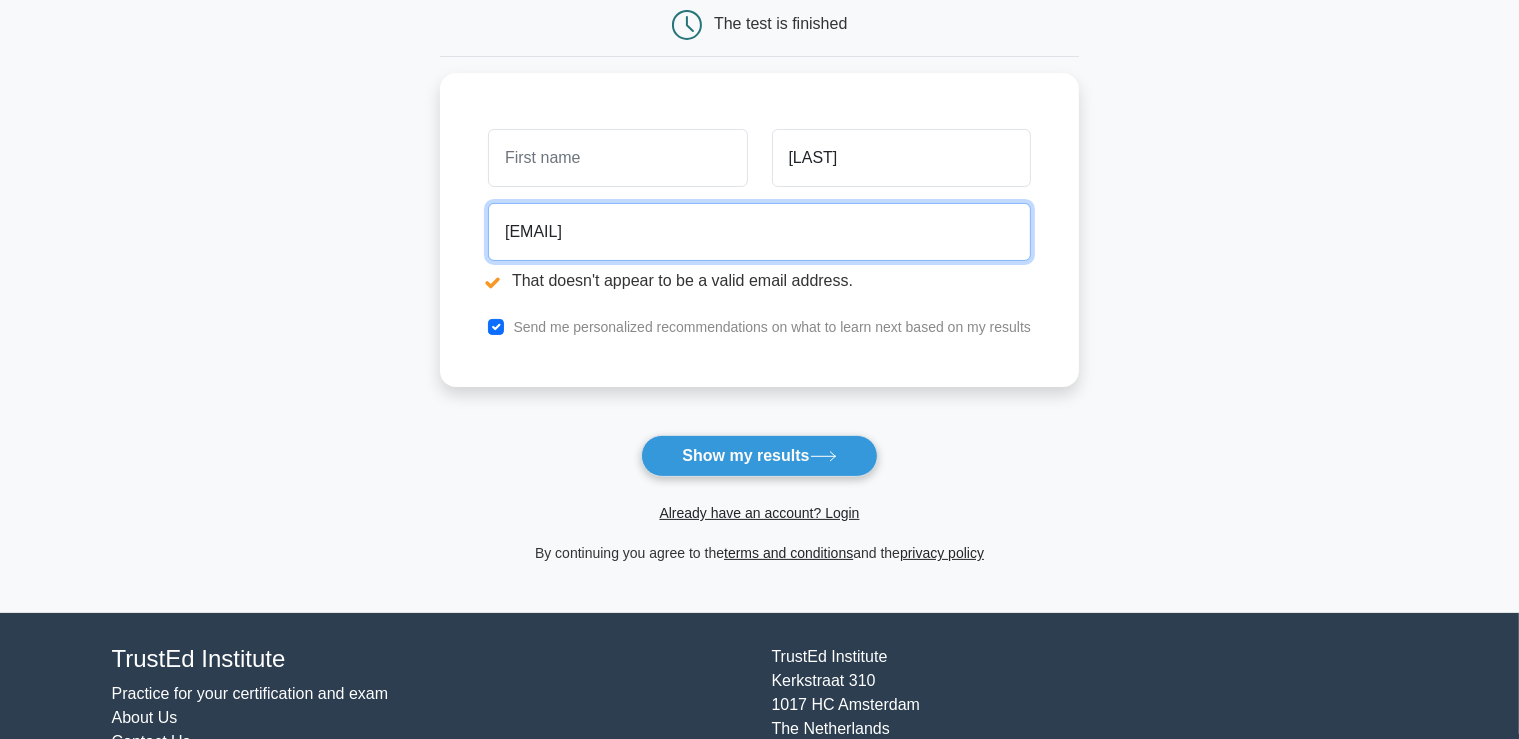scroll, scrollTop: 292, scrollLeft: 0, axis: vertical 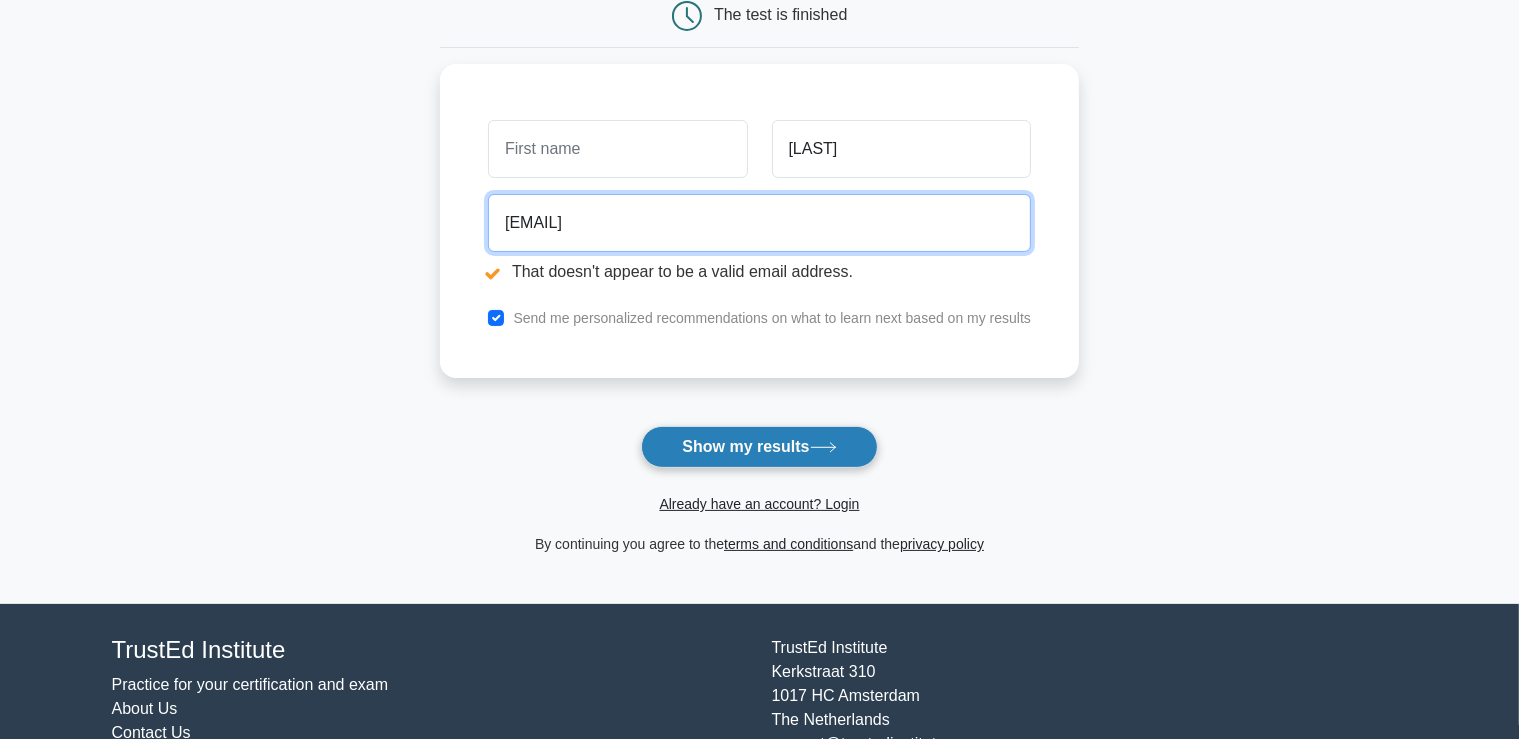 type on "[EMAIL]" 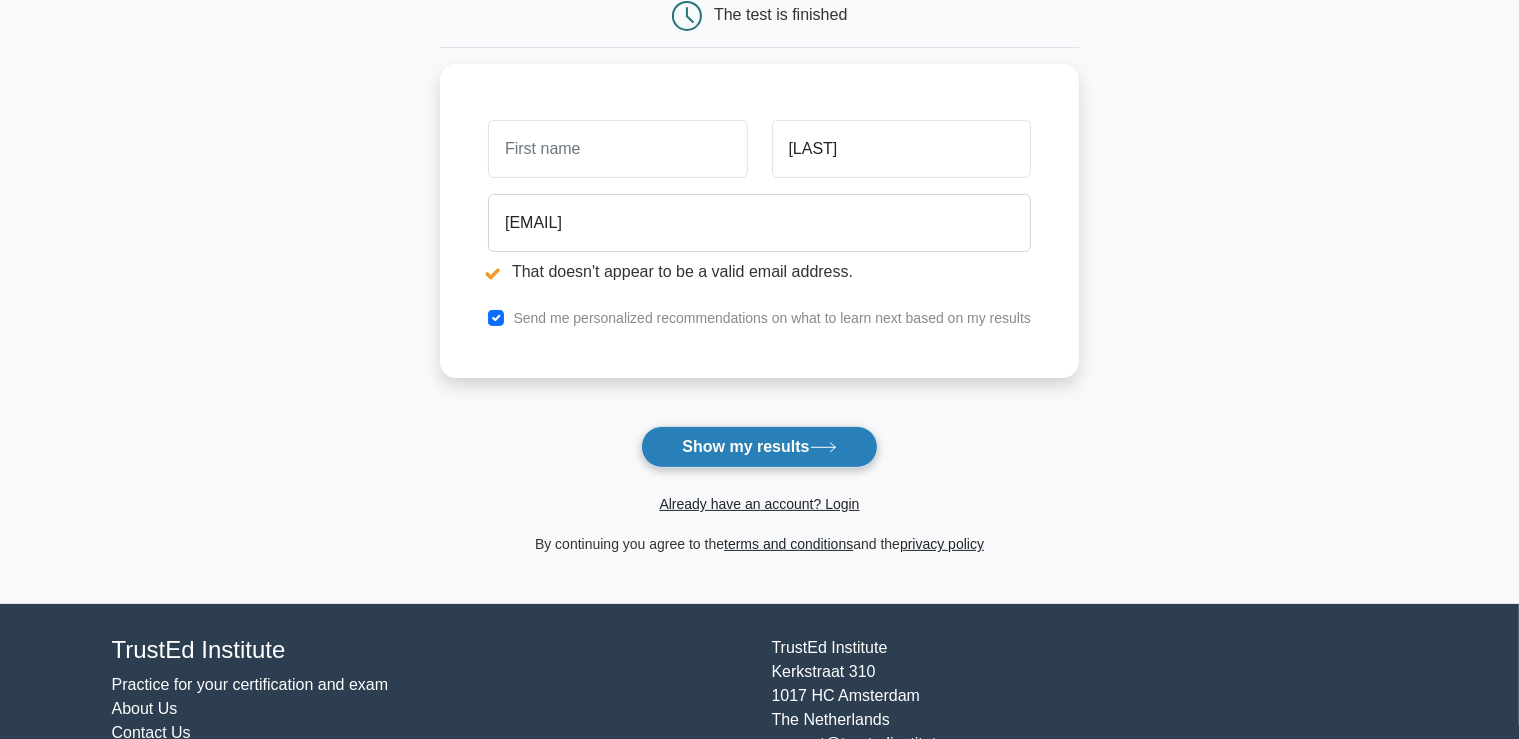 click 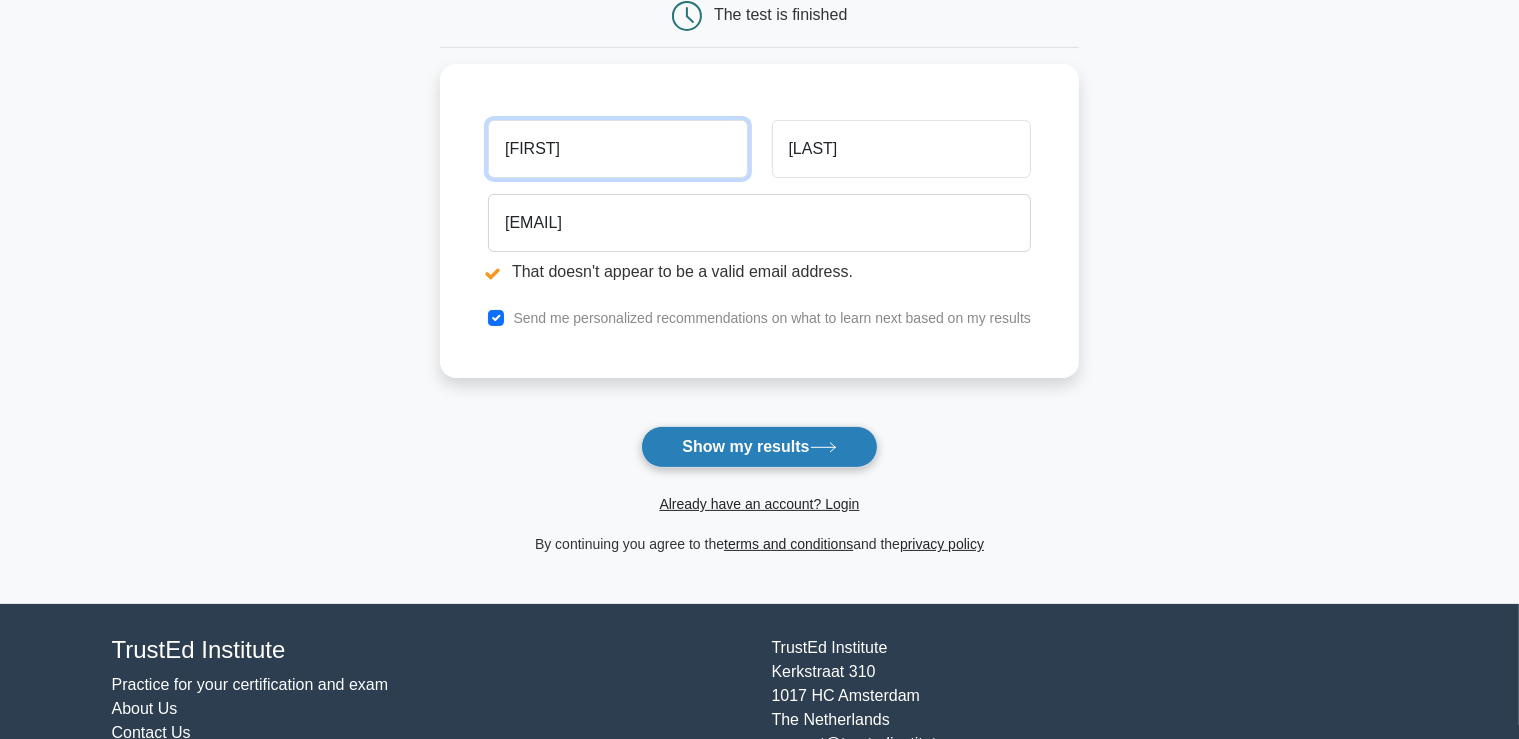 type on "[FIRST]" 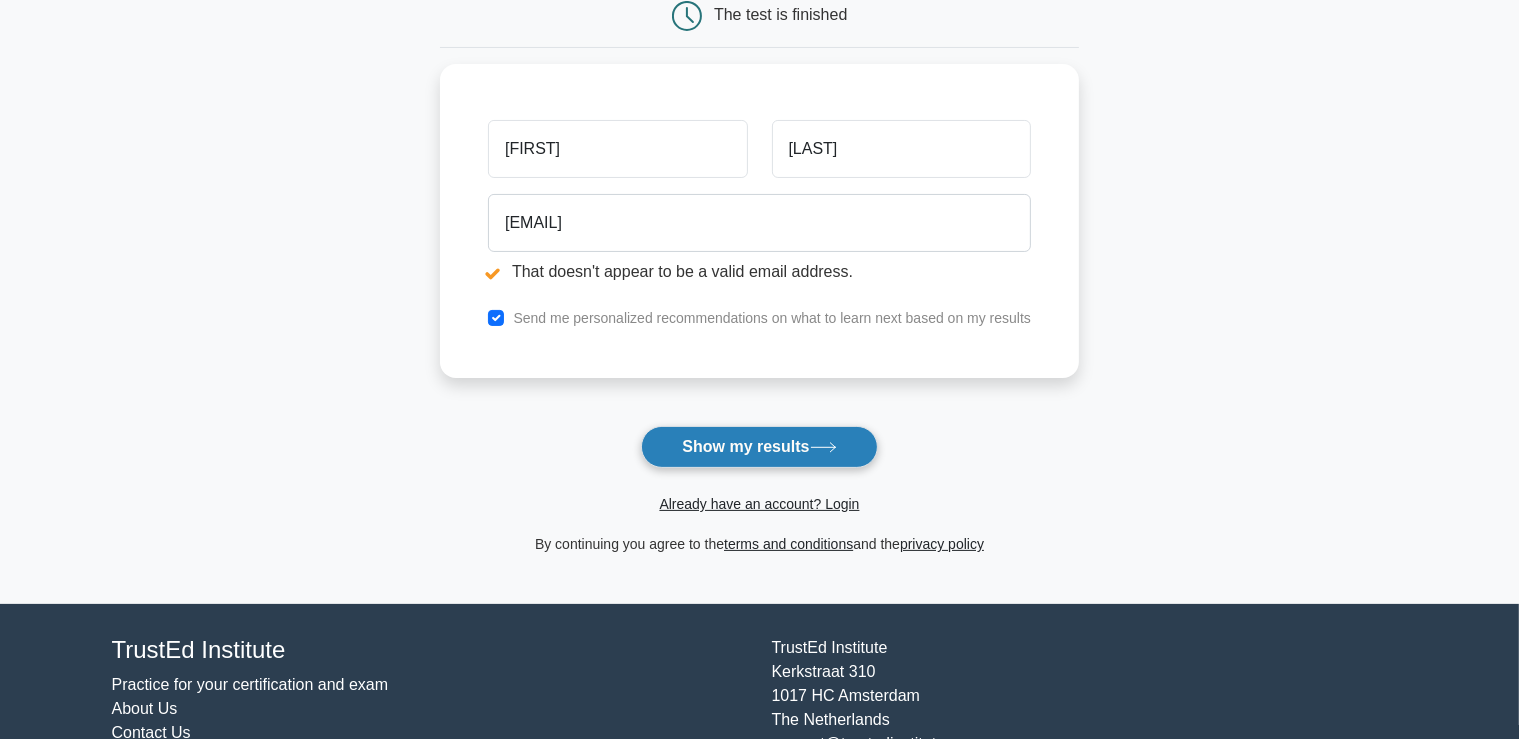 click on "Show my results" at bounding box center (759, 447) 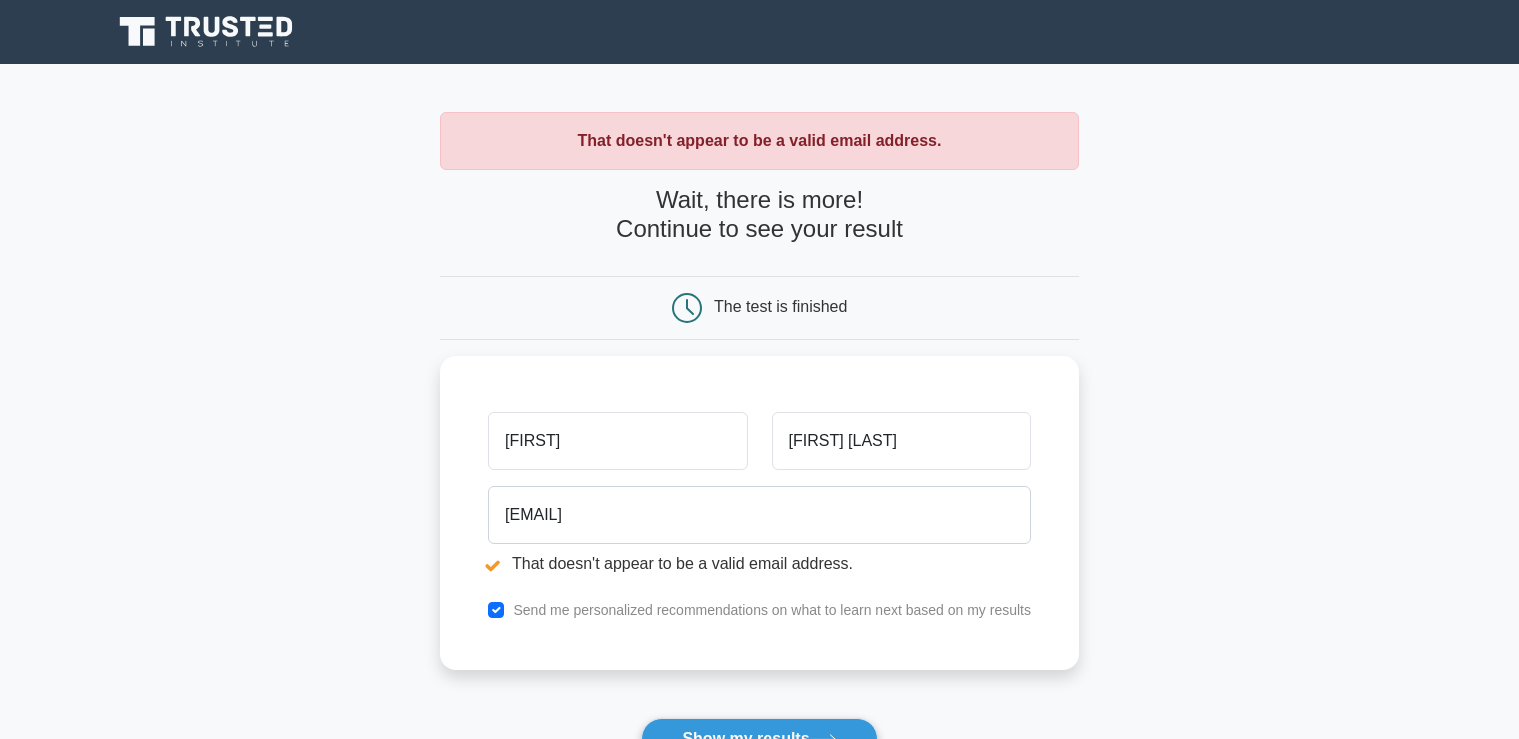 scroll, scrollTop: 0, scrollLeft: 0, axis: both 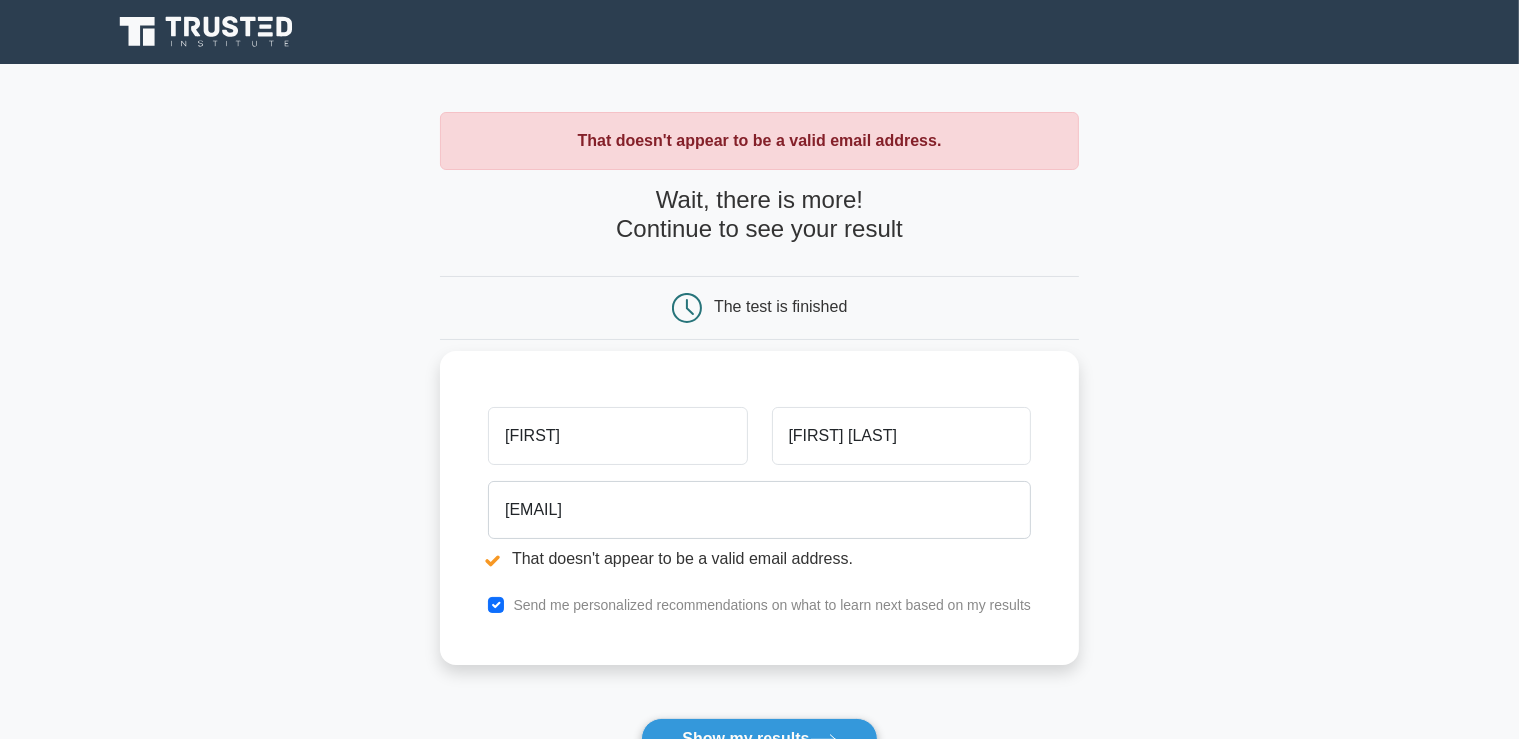click on "[FIRST]" at bounding box center (617, 436) 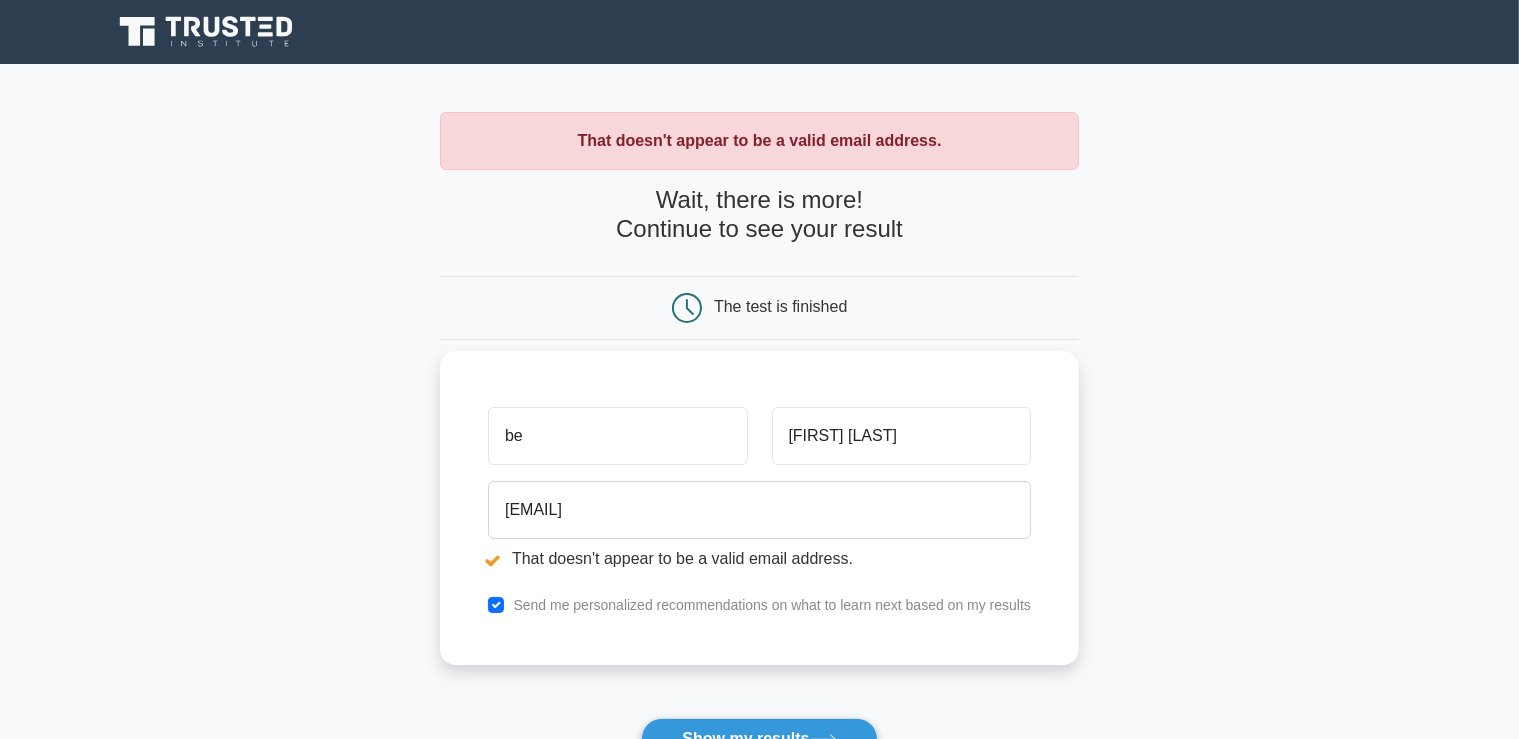 type on "b" 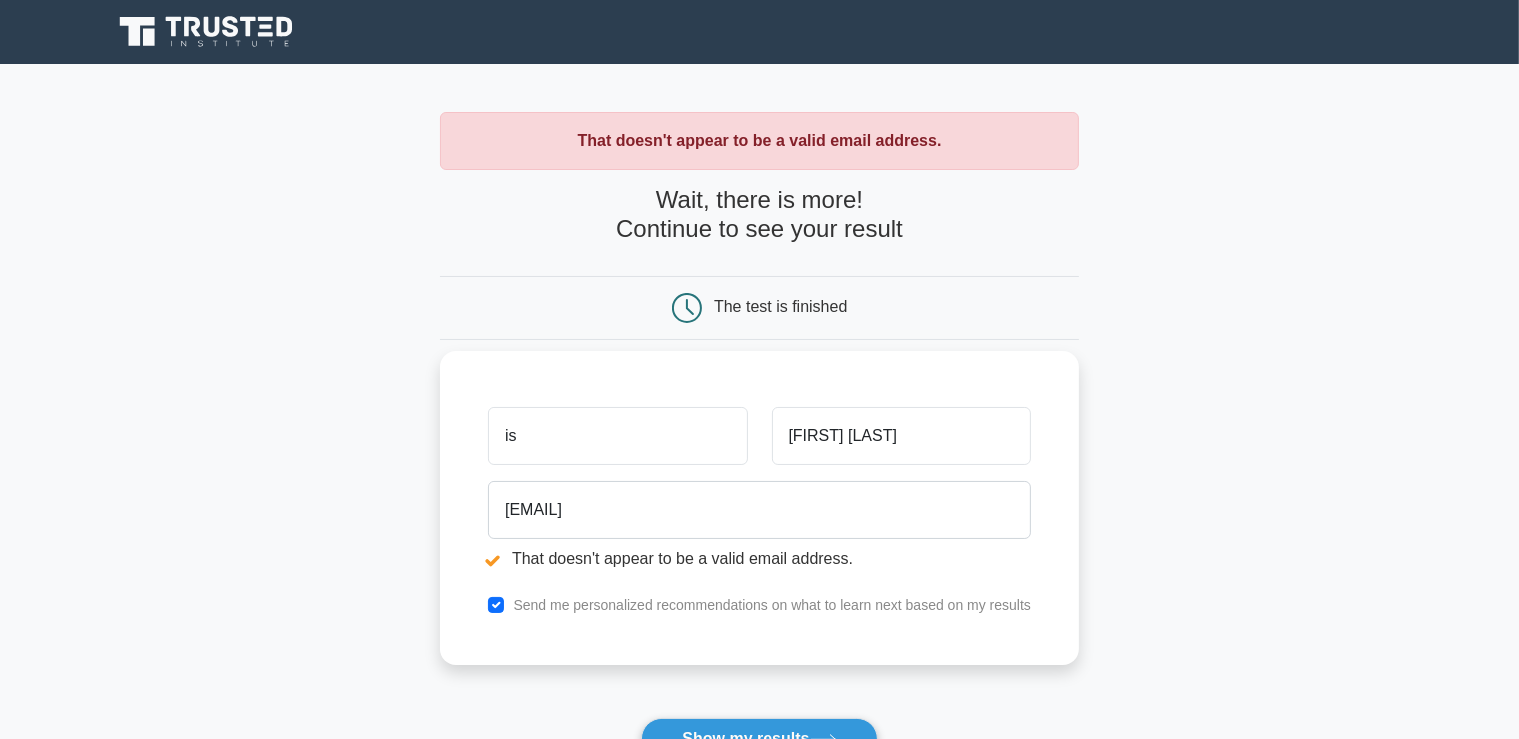 type on "i" 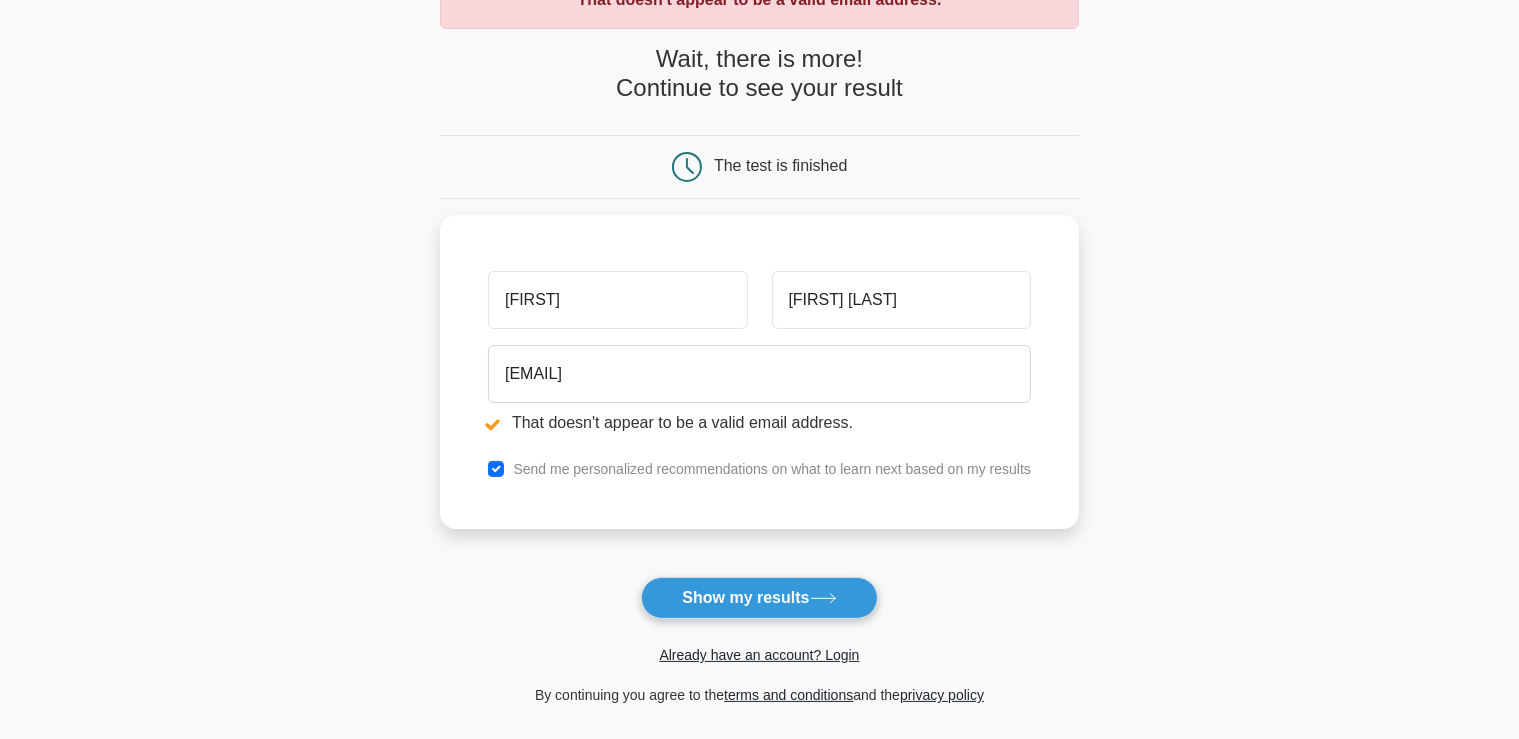 scroll, scrollTop: 164, scrollLeft: 0, axis: vertical 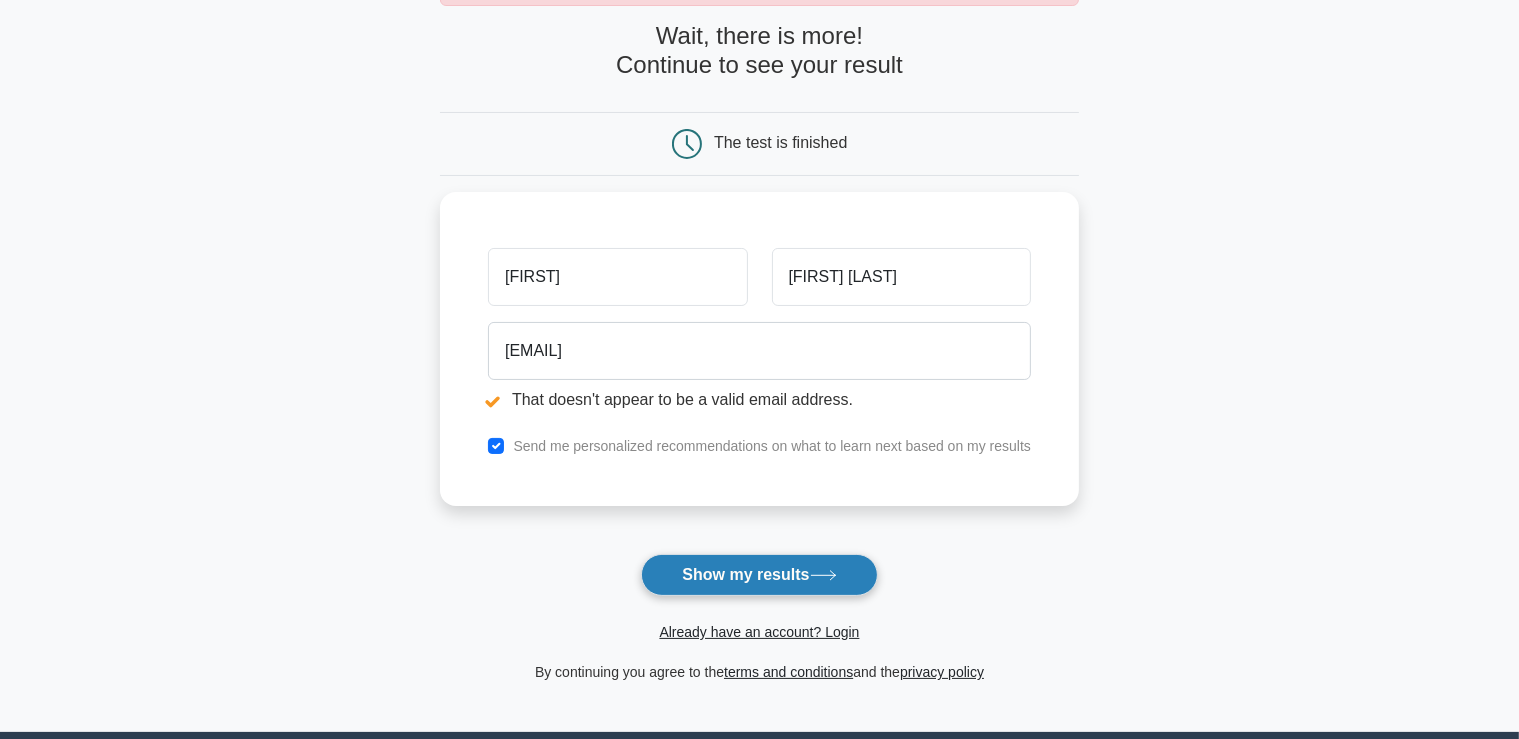 type on "[FIRST]" 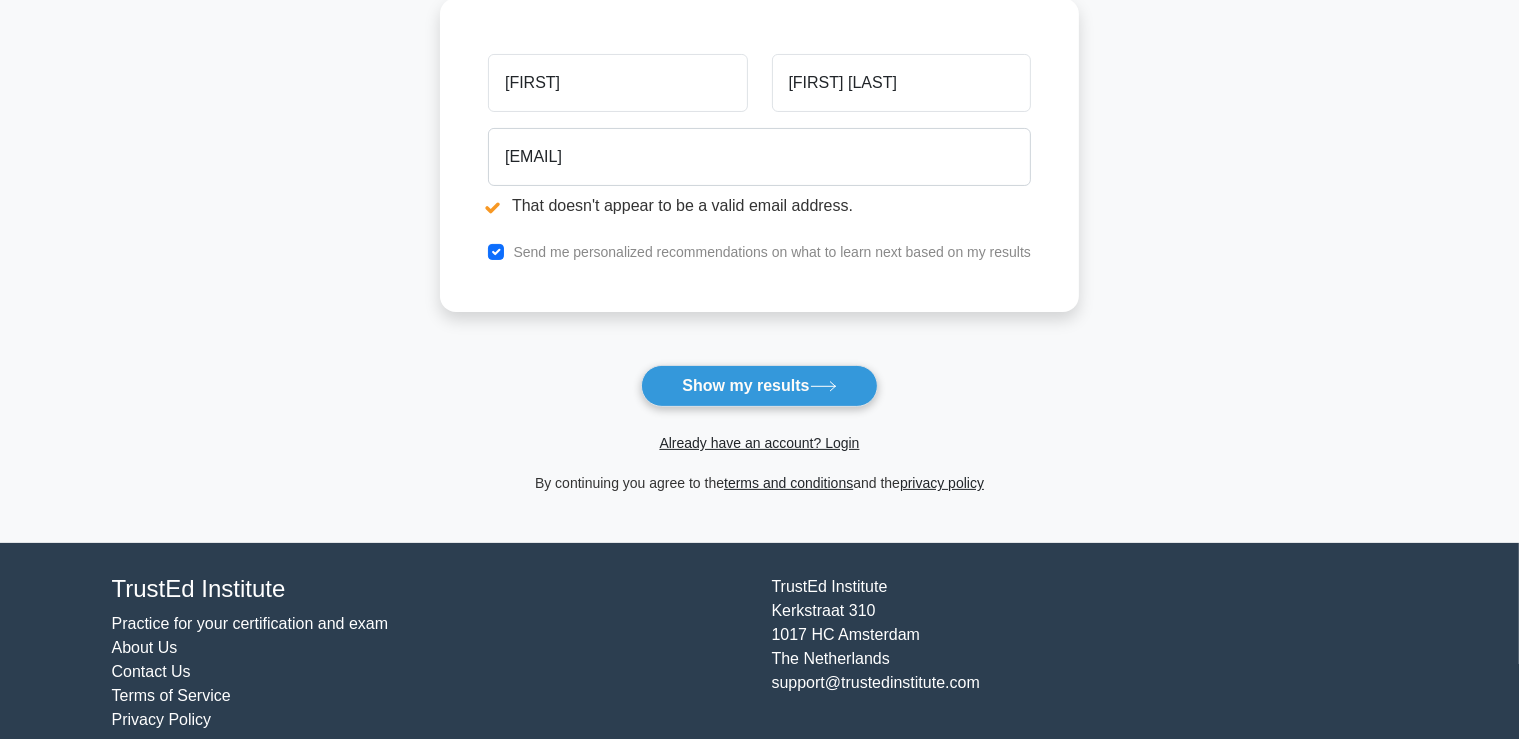 scroll, scrollTop: 364, scrollLeft: 0, axis: vertical 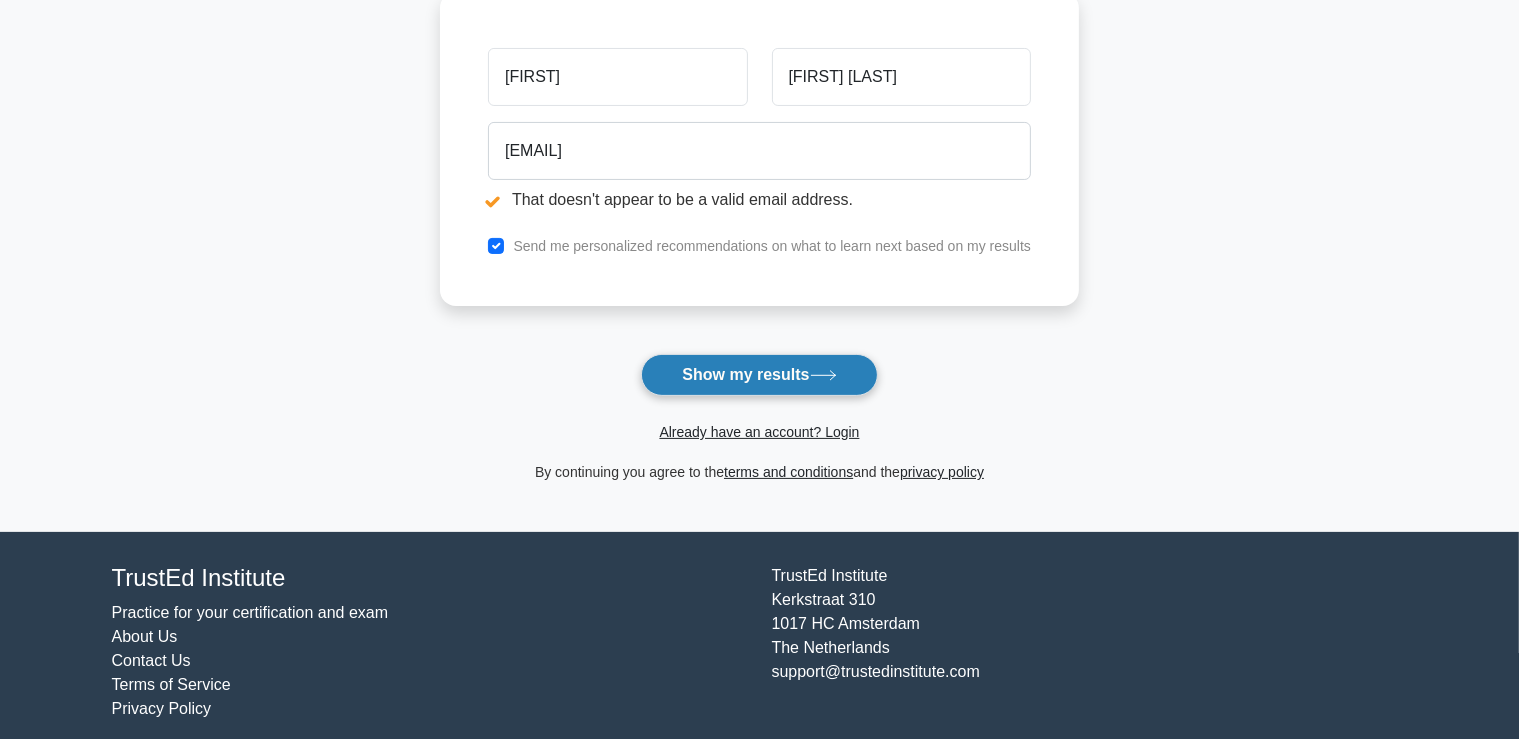 click on "Show my results" at bounding box center [759, 375] 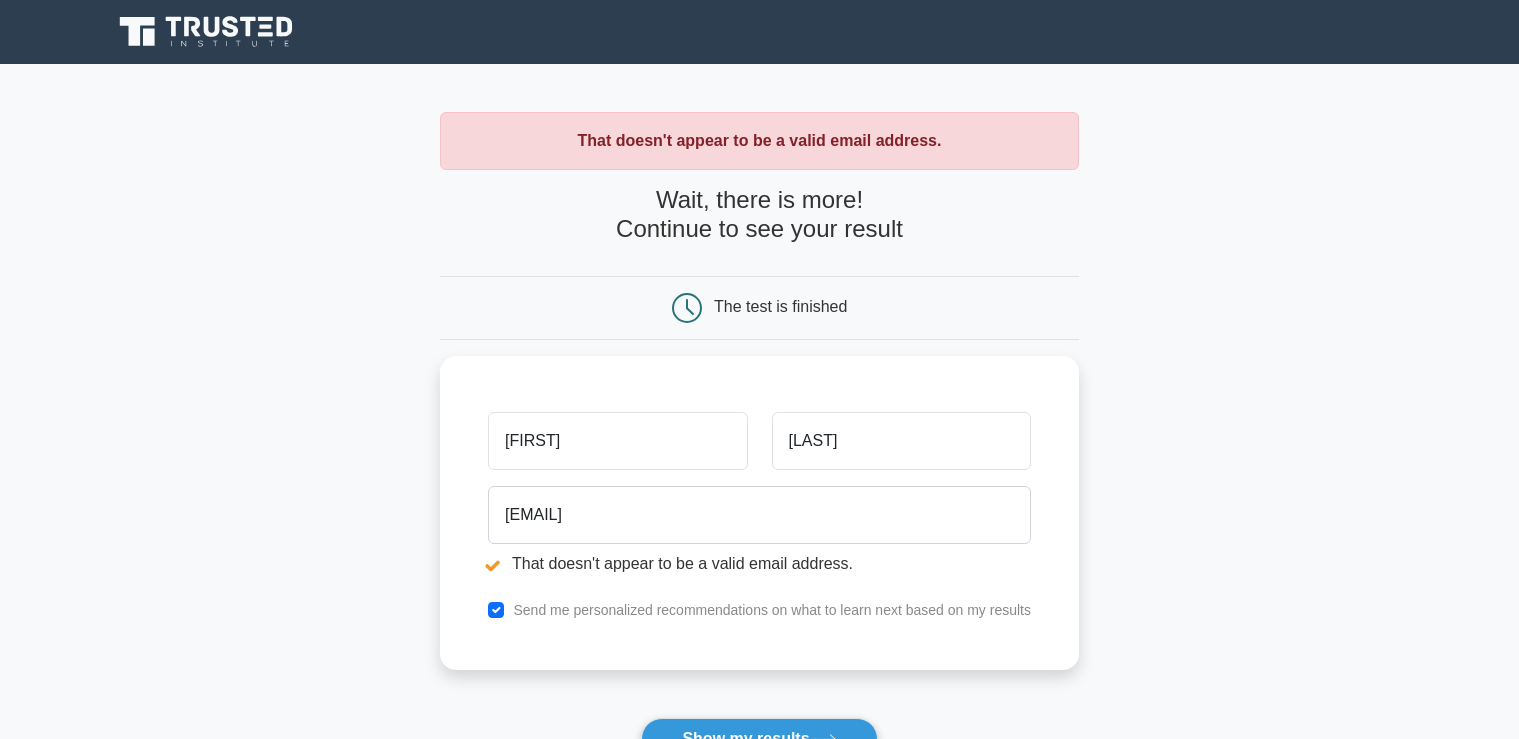 scroll, scrollTop: 0, scrollLeft: 0, axis: both 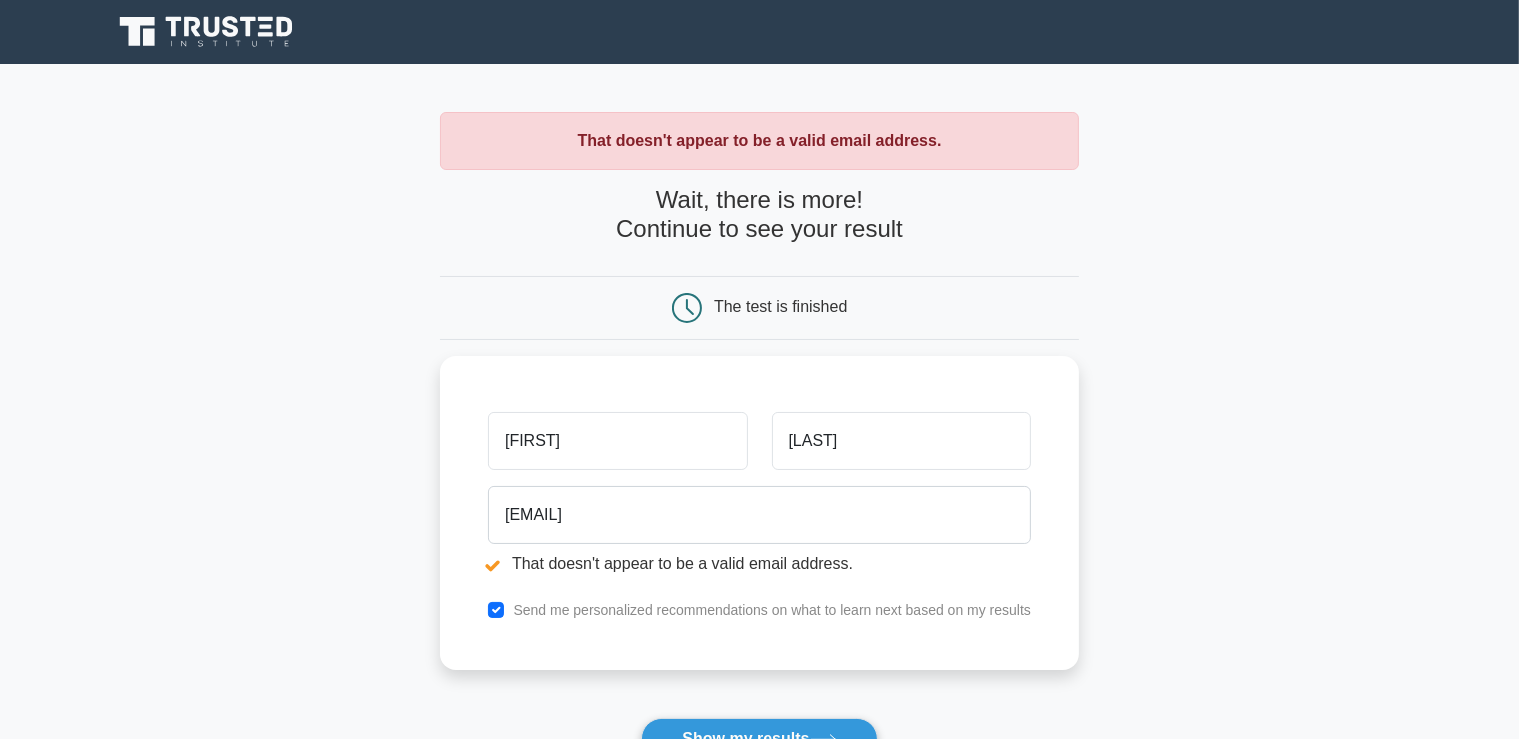 click on "The test is finished" at bounding box center [780, 306] 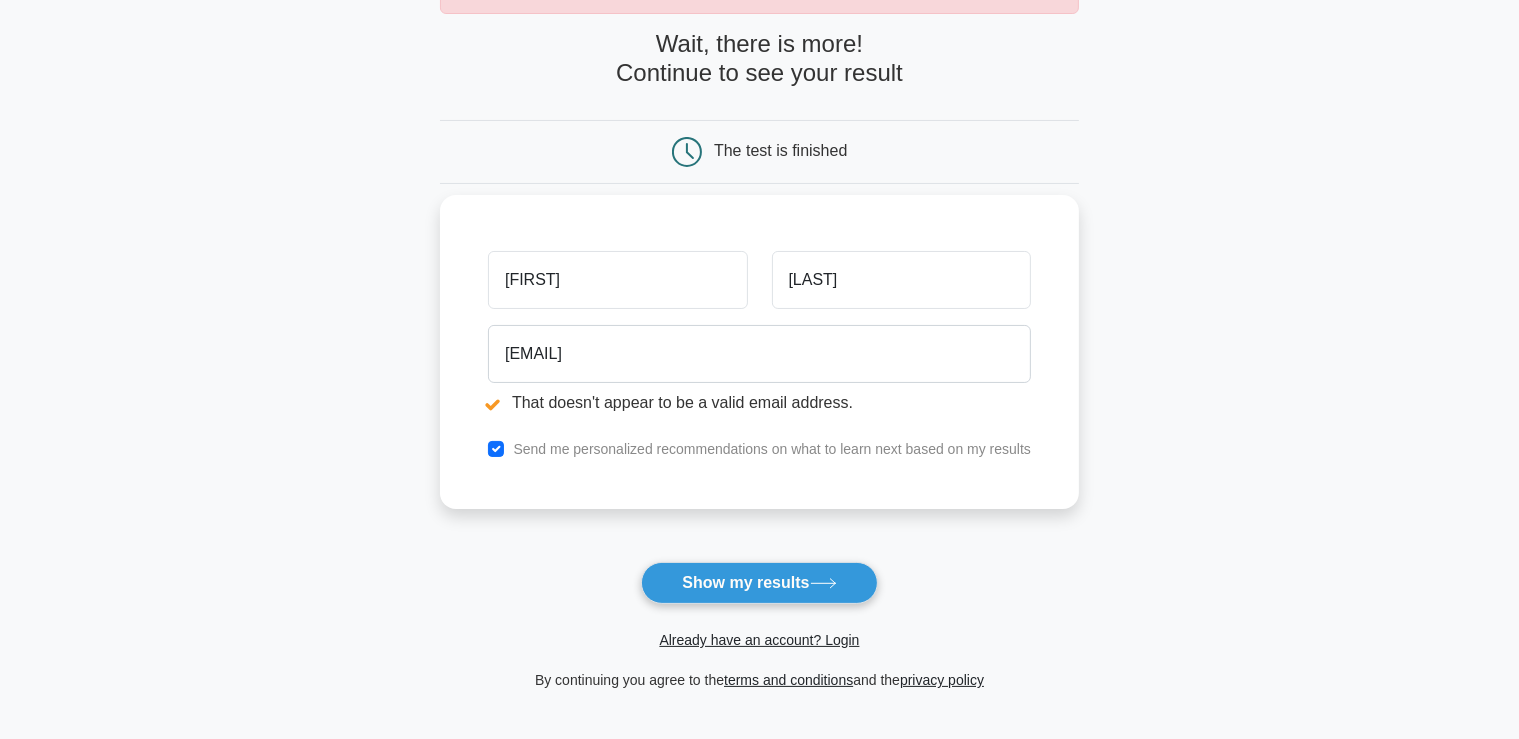 scroll, scrollTop: 160, scrollLeft: 0, axis: vertical 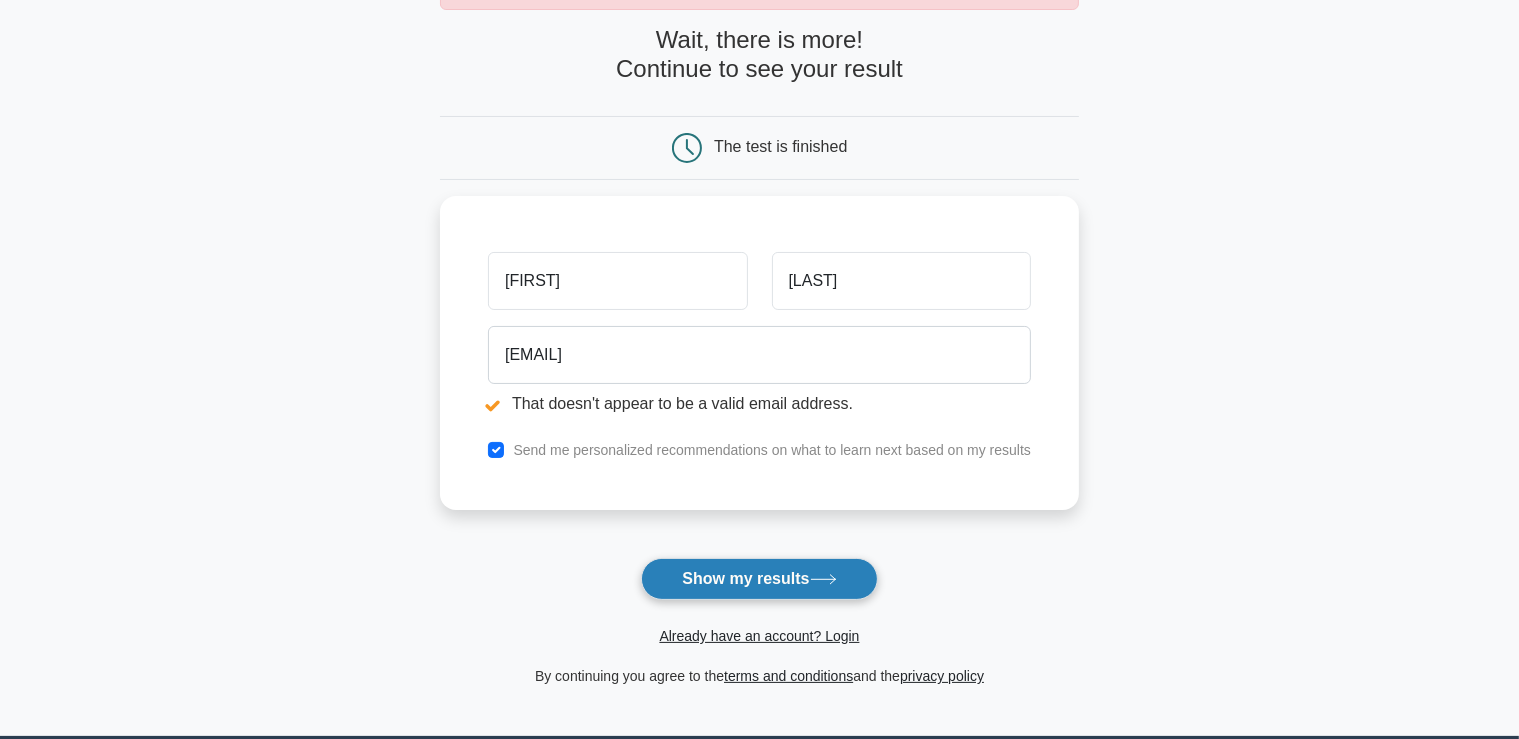 click on "Show my results" at bounding box center [759, 579] 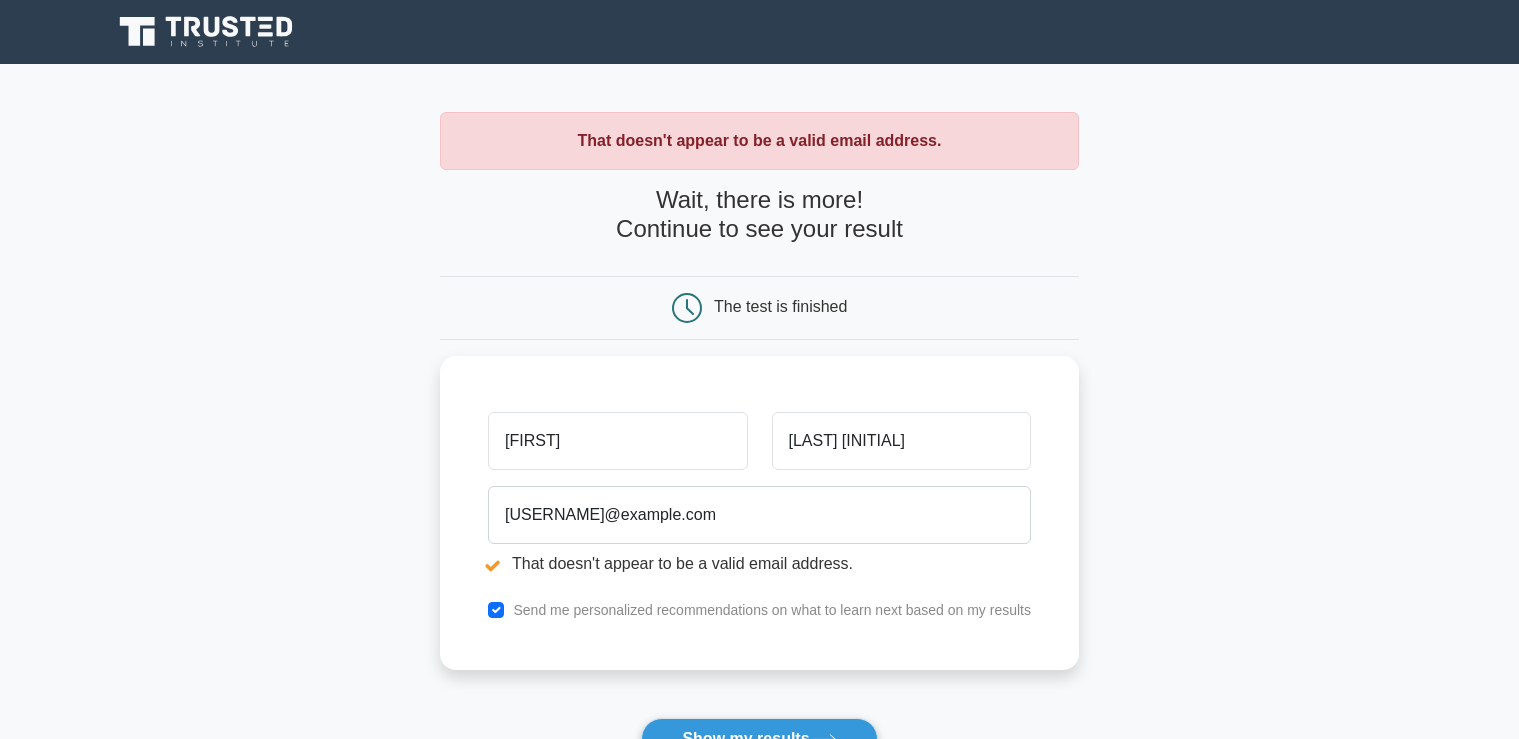 scroll, scrollTop: 0, scrollLeft: 0, axis: both 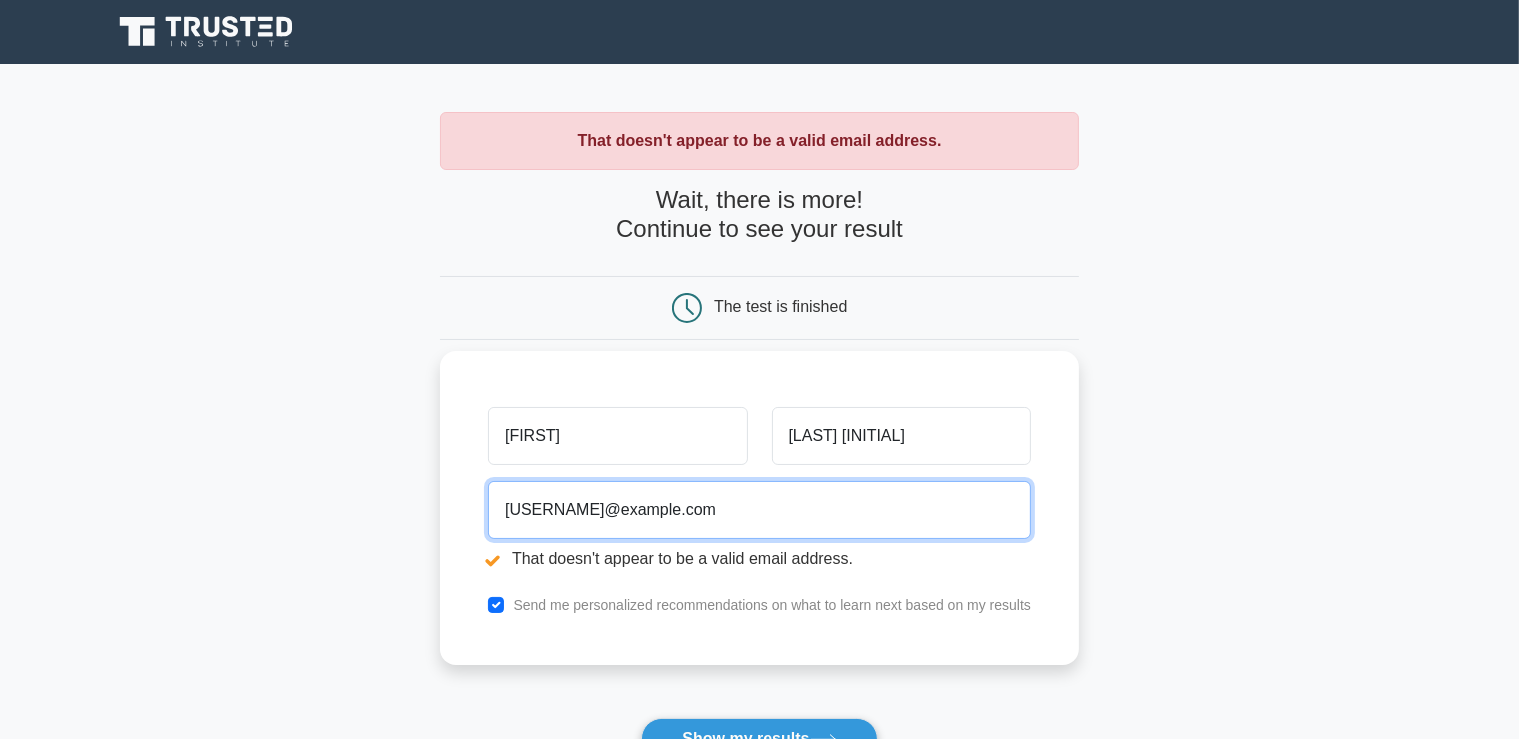 click on "[USERNAME]@example.com" at bounding box center [759, 510] 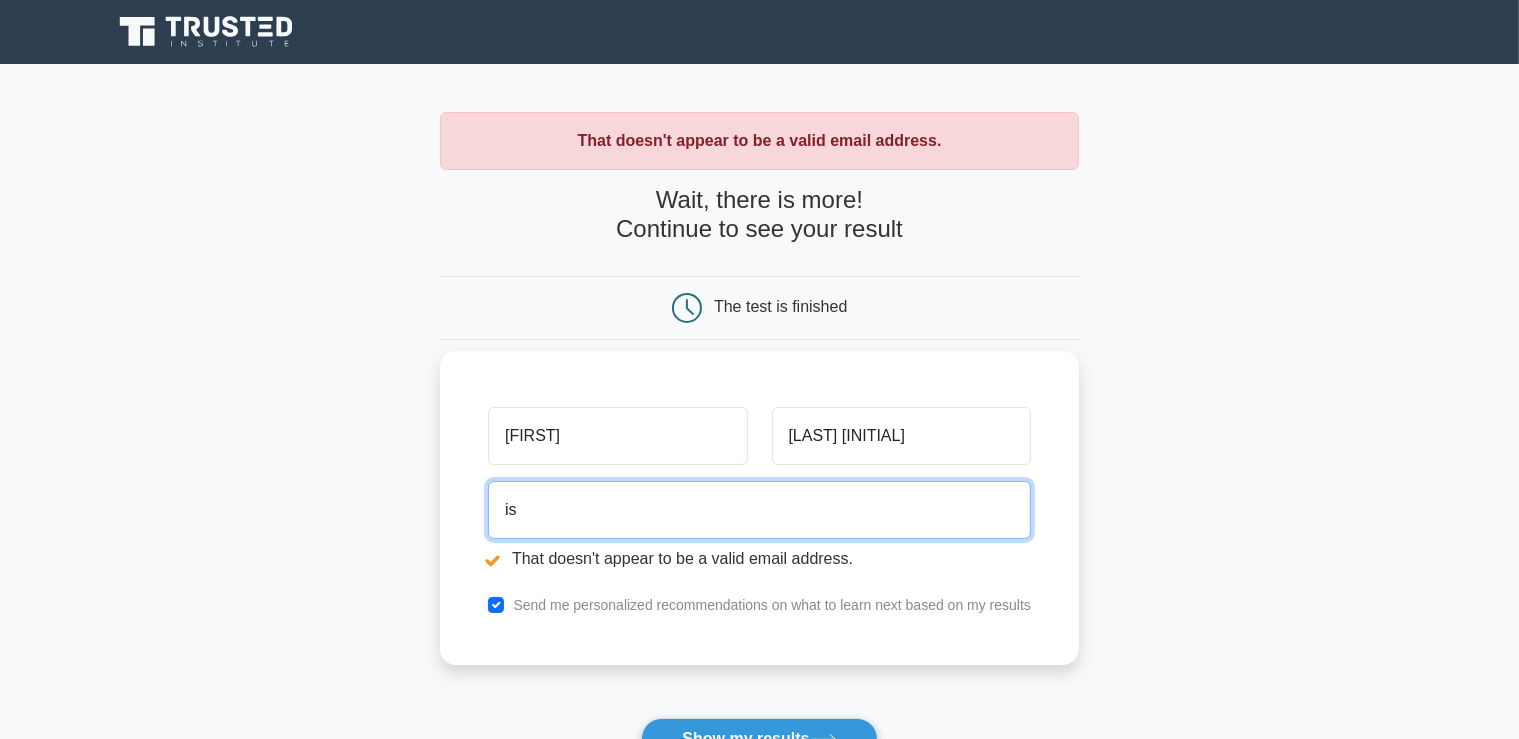 type on "i" 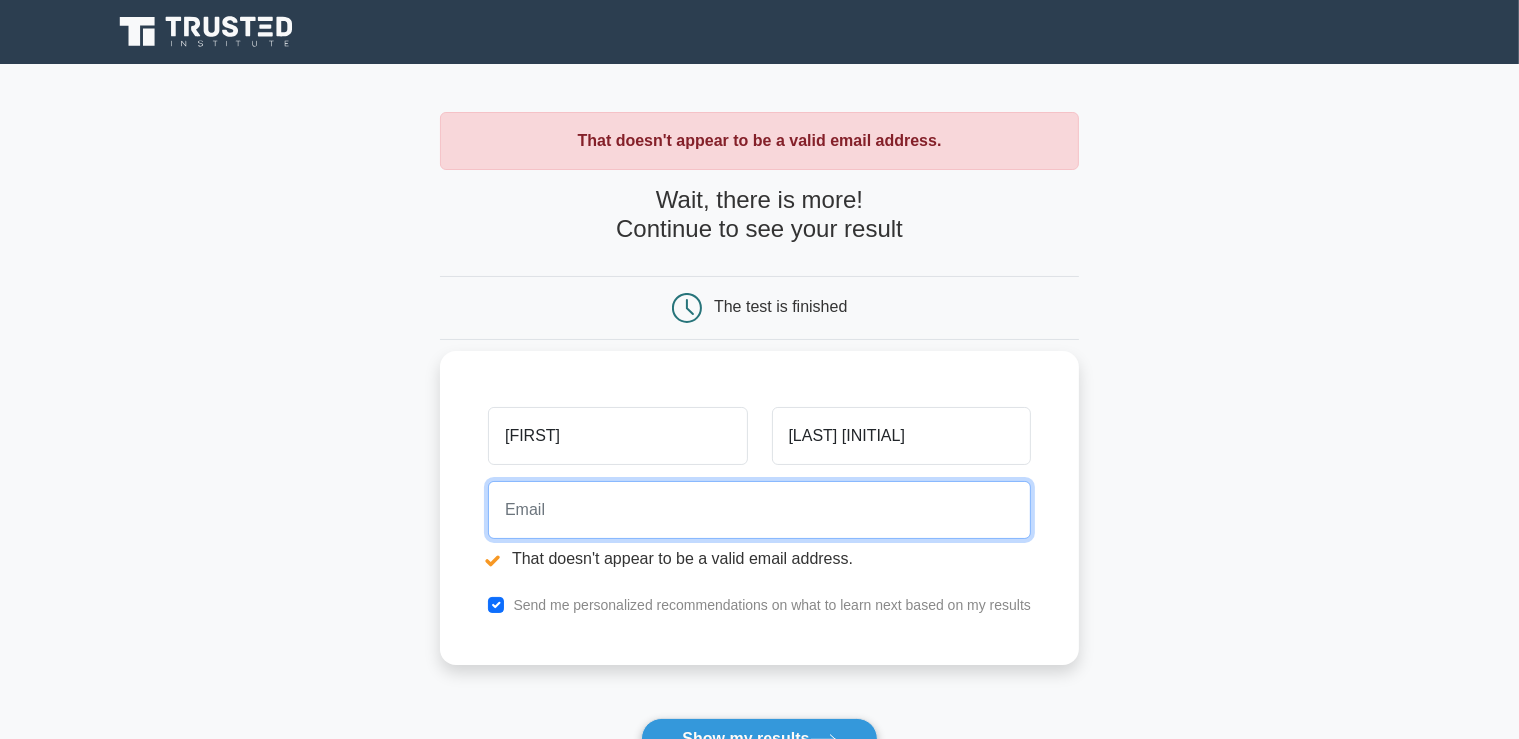 type 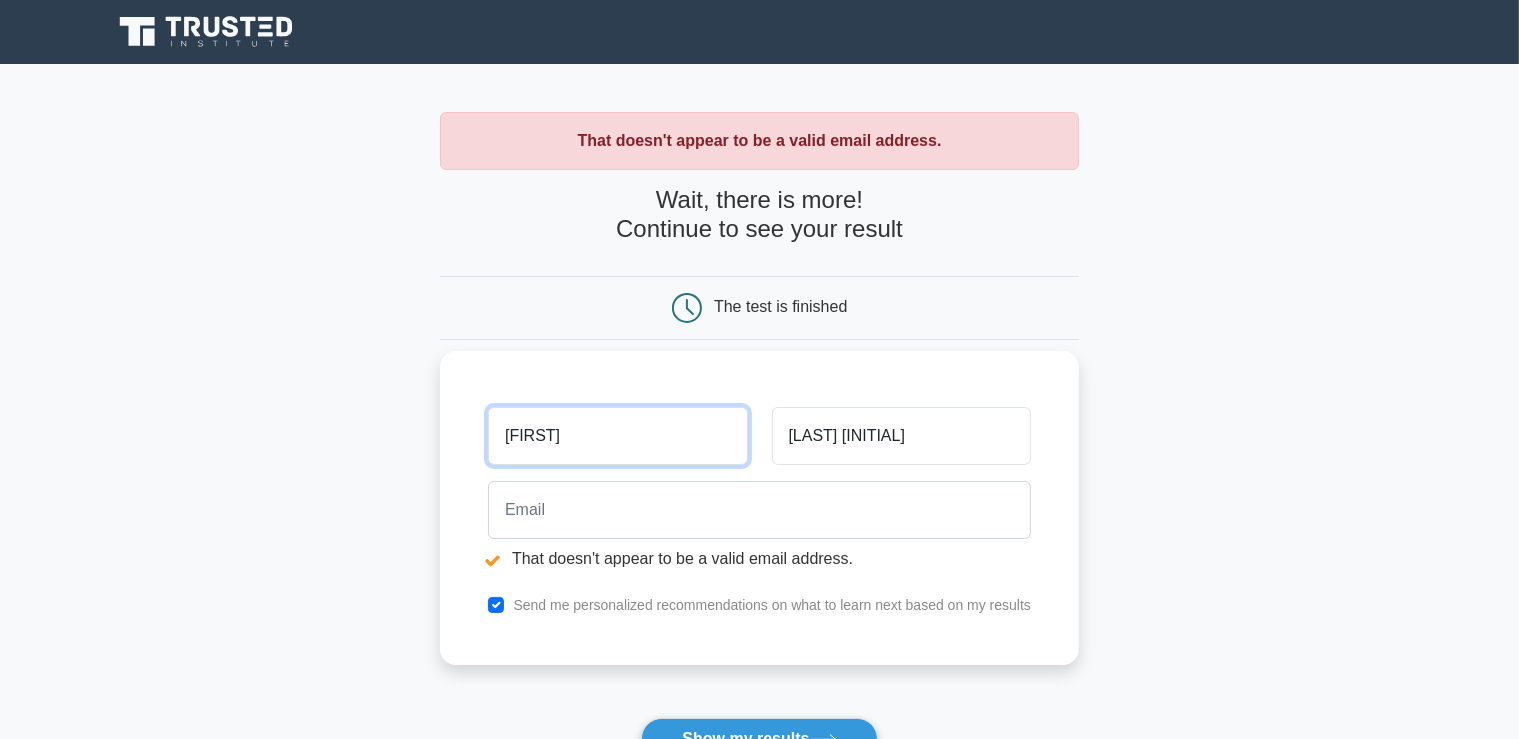 click on "[FIRST]" at bounding box center (617, 436) 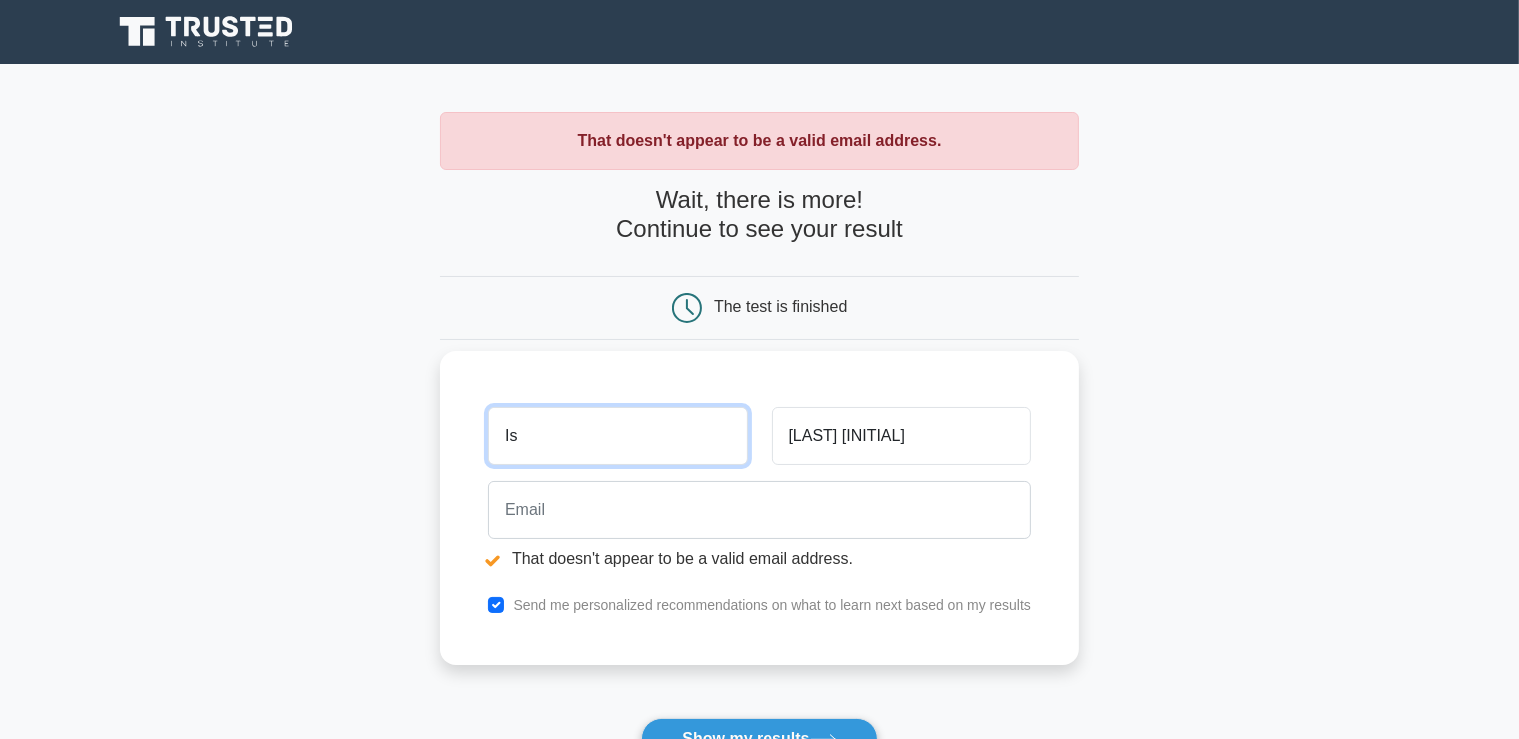 type on "I" 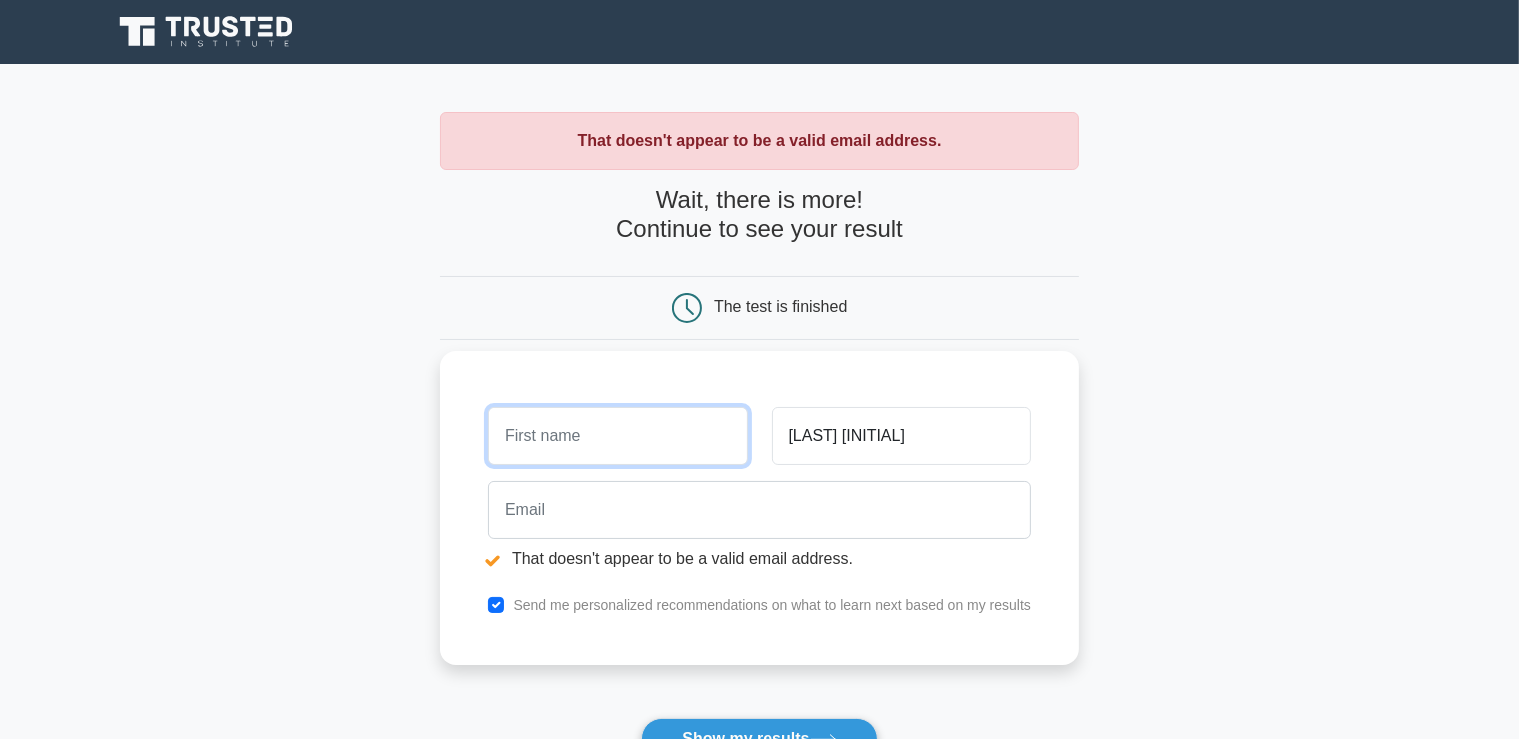 type 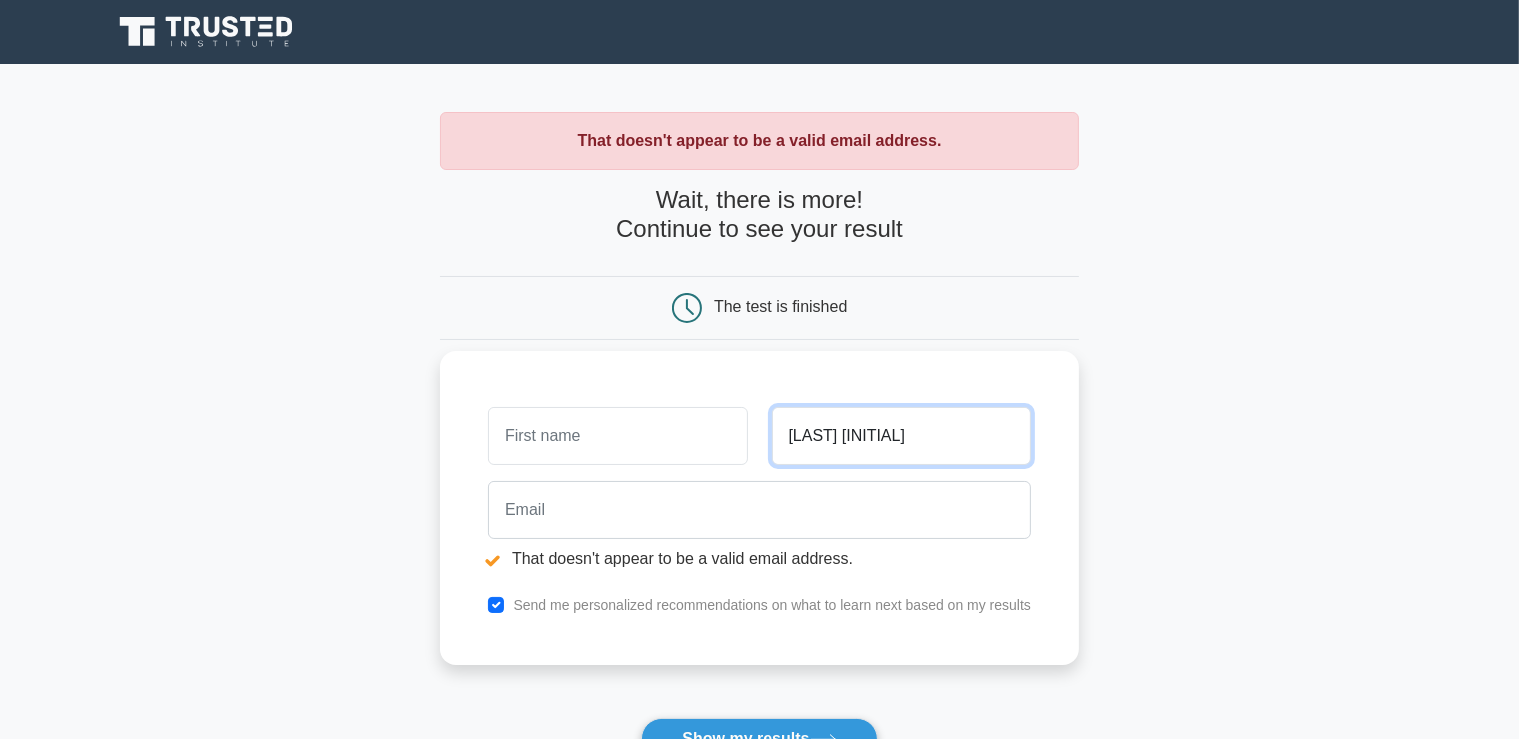 click on "[LAST] [INITIAL]" at bounding box center [901, 436] 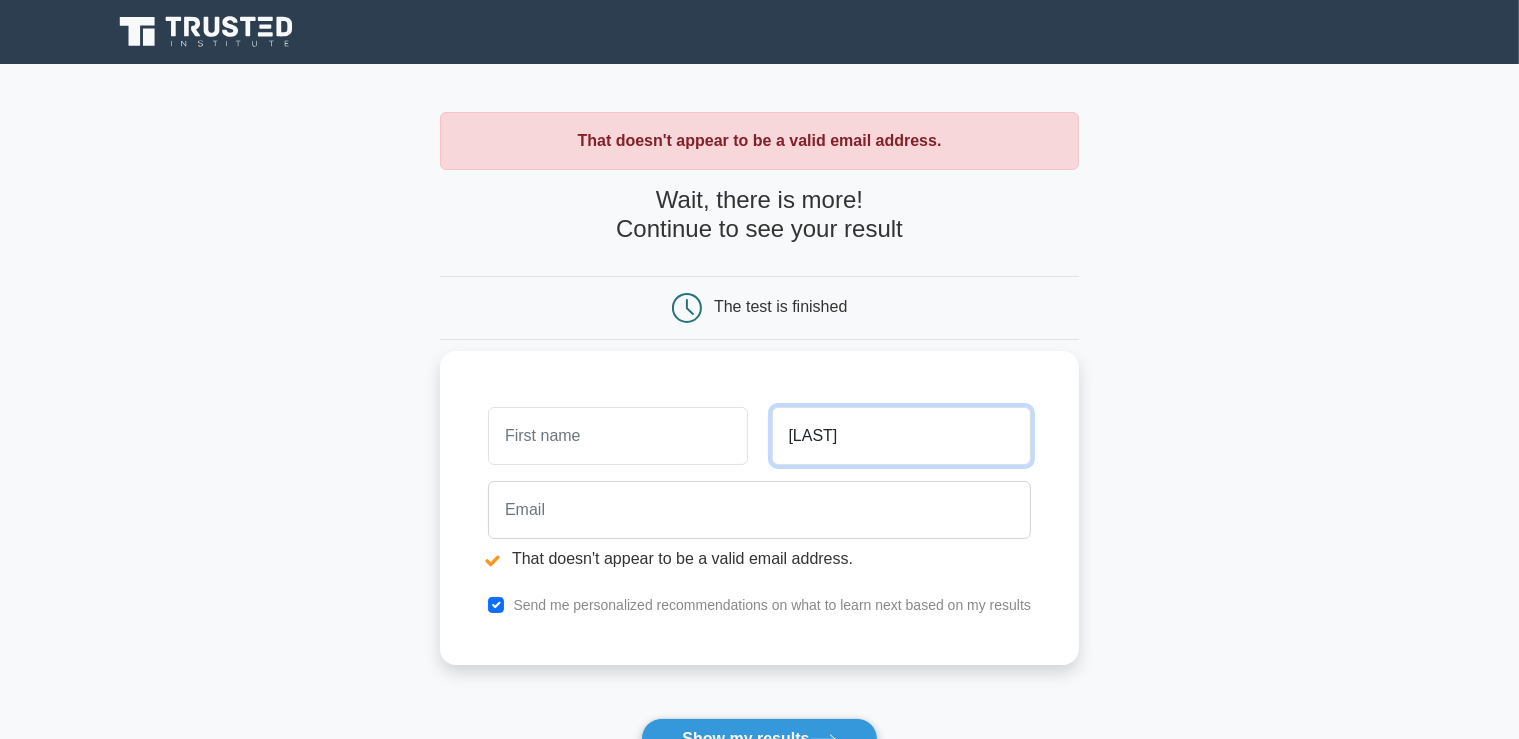 type on "o" 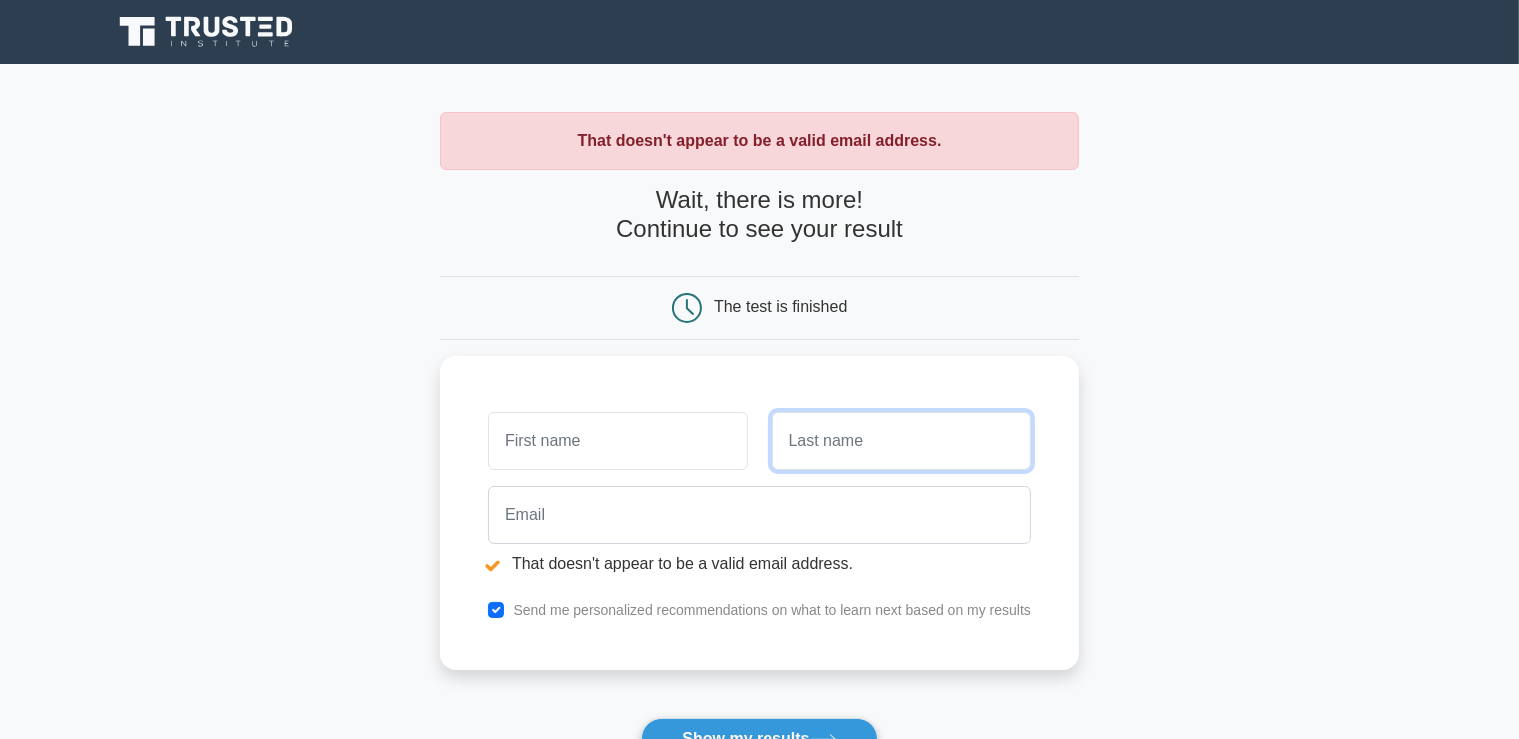 type 